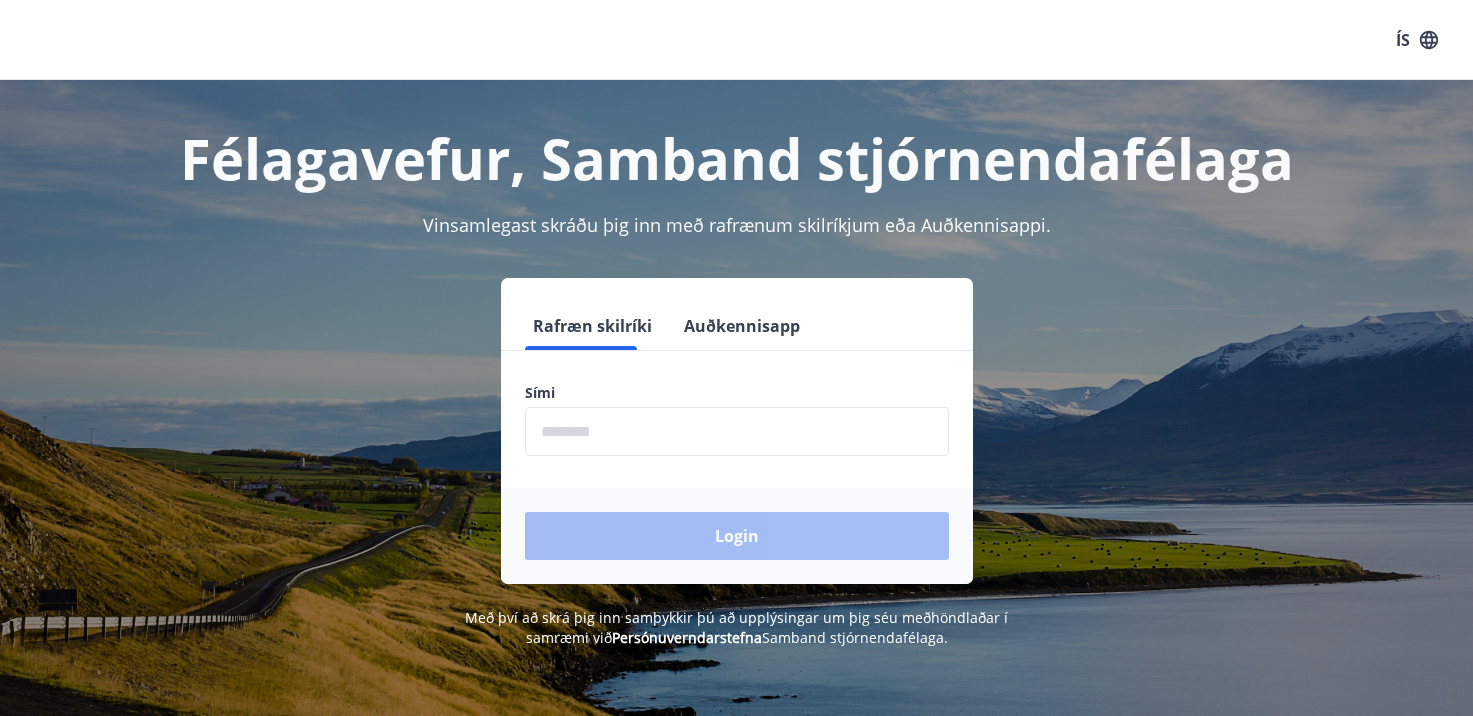 scroll, scrollTop: 0, scrollLeft: 0, axis: both 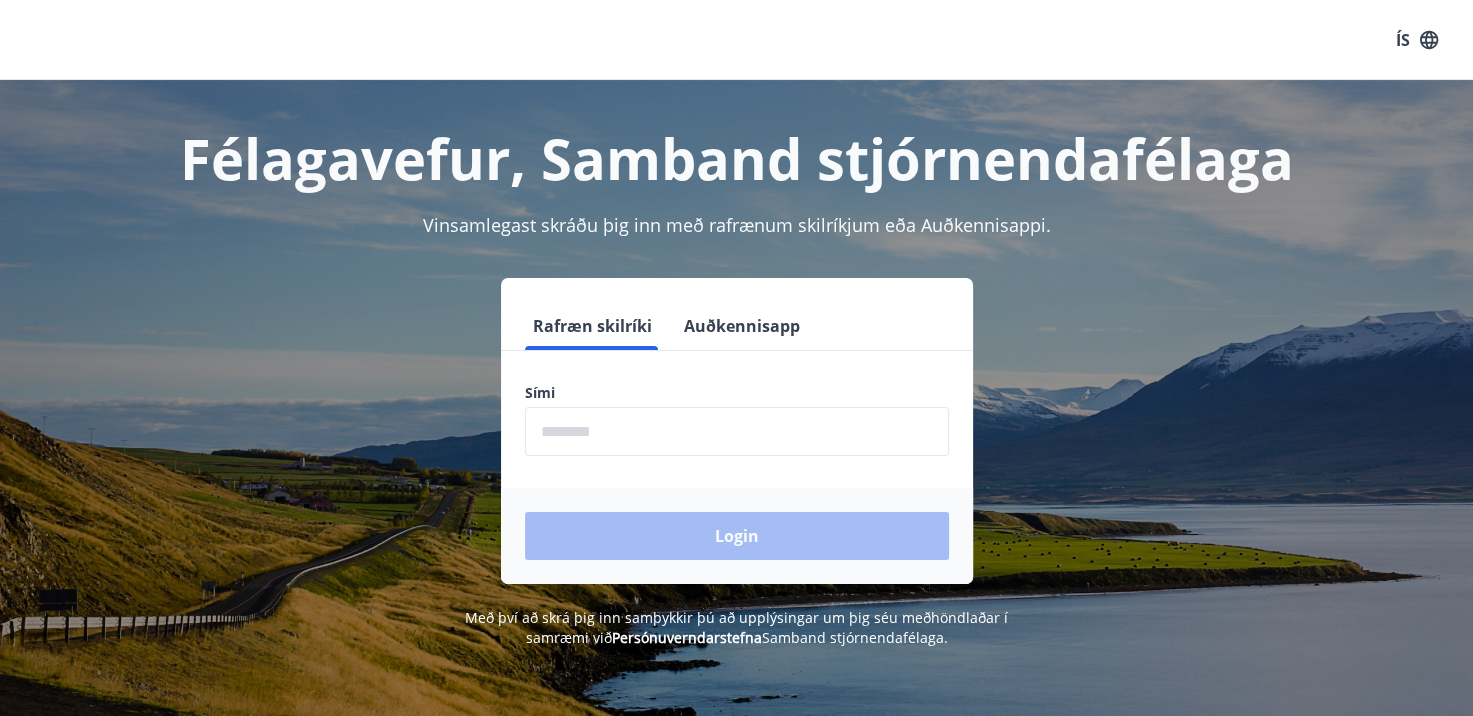 click at bounding box center [737, 431] 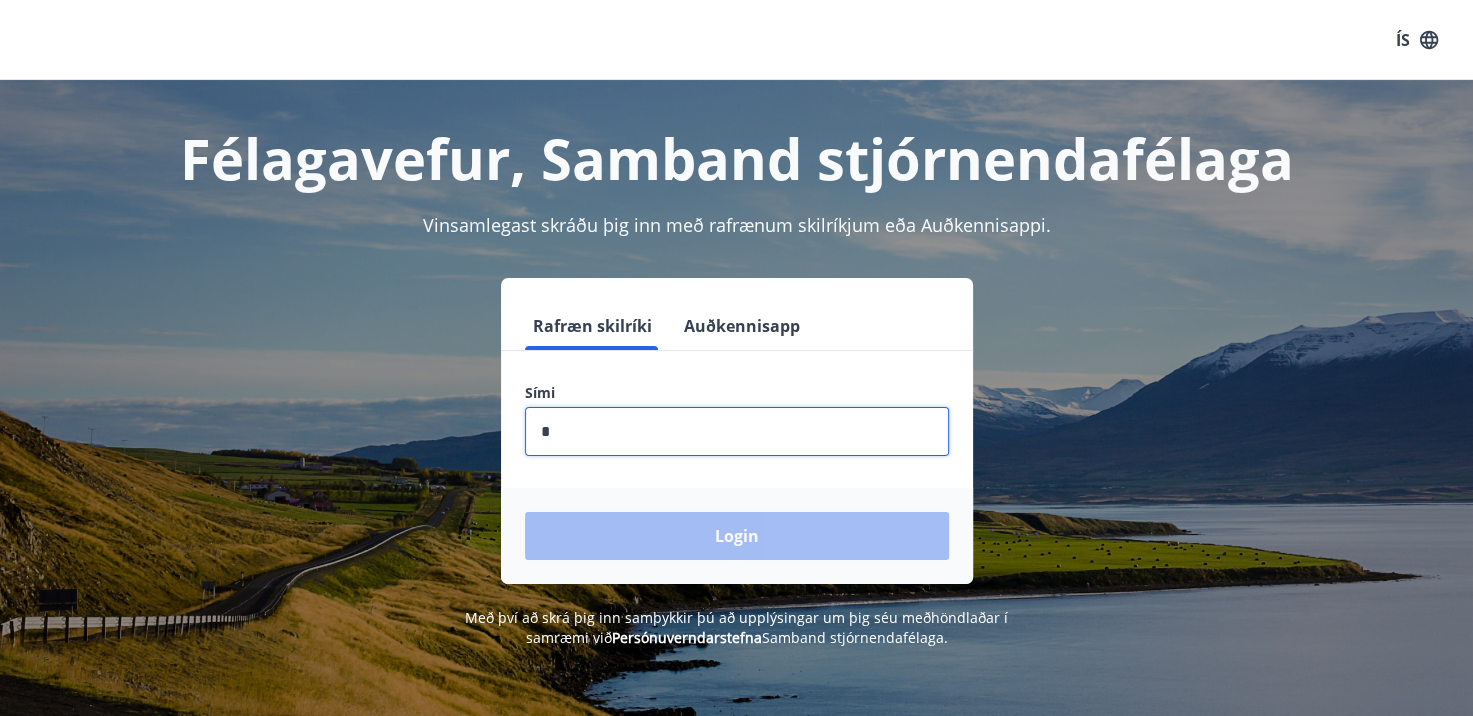 type on "********" 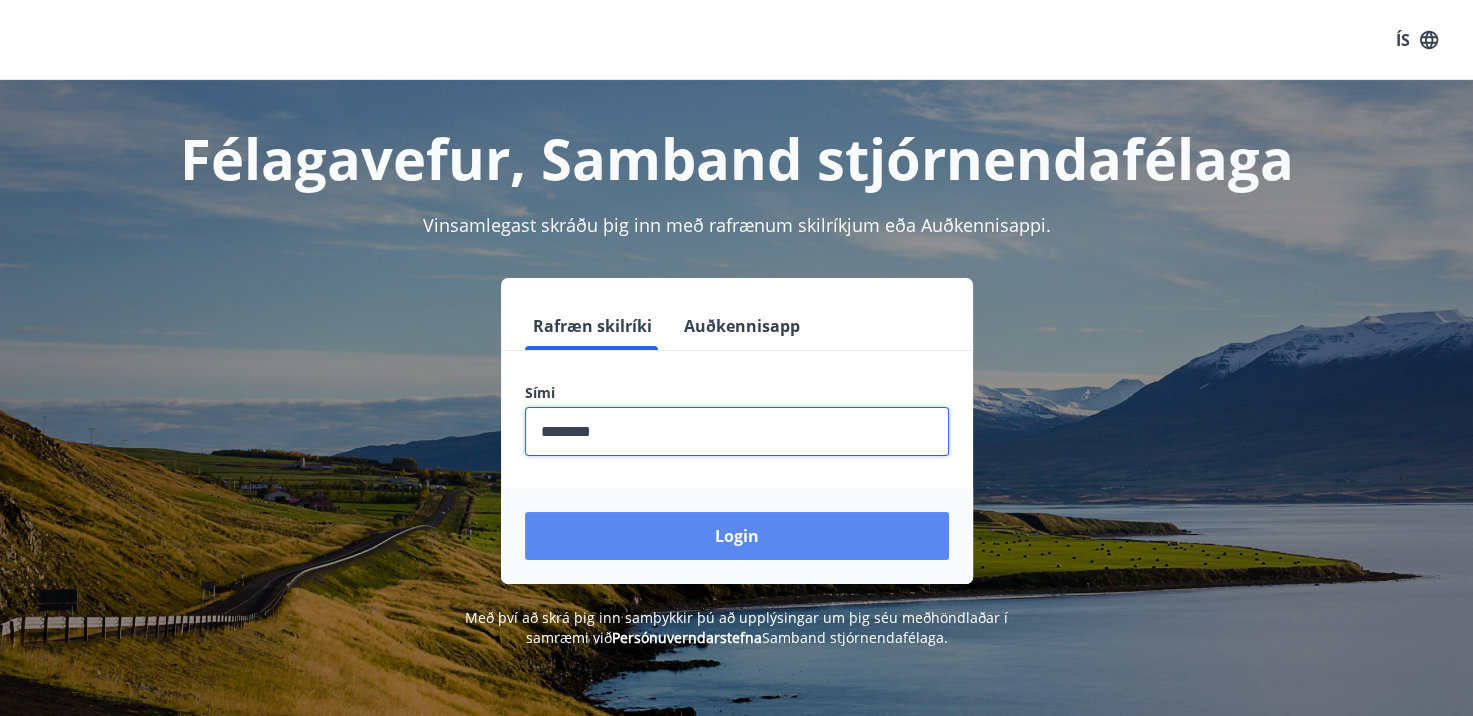 click on "Login" at bounding box center [737, 536] 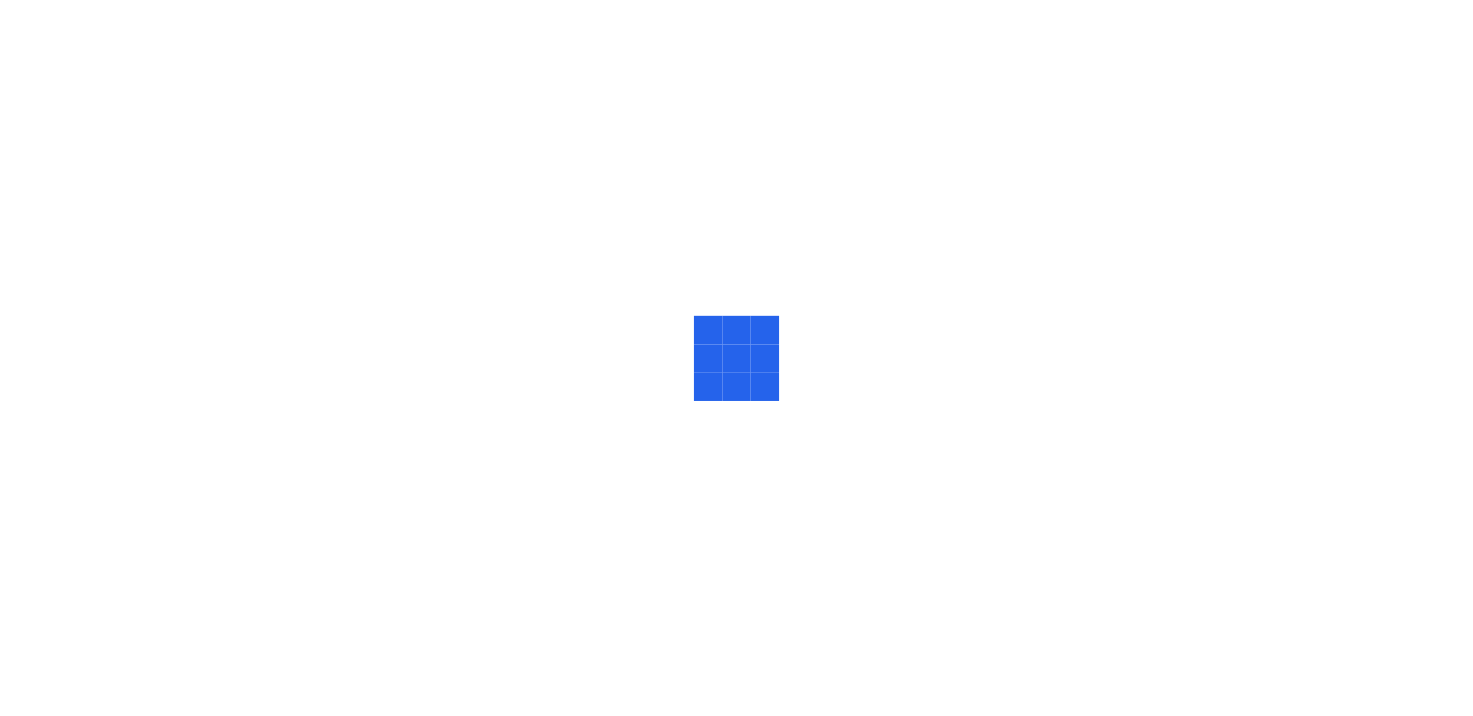 scroll, scrollTop: 0, scrollLeft: 0, axis: both 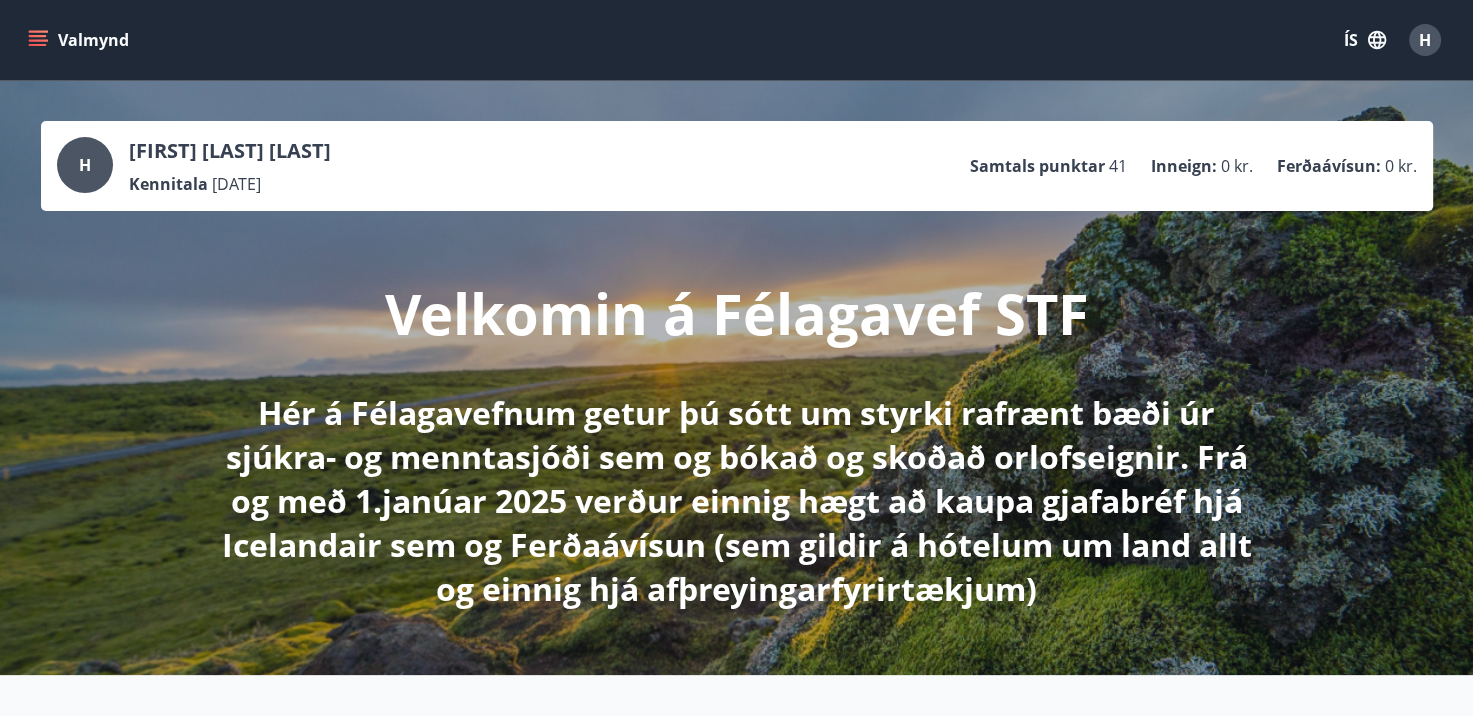click 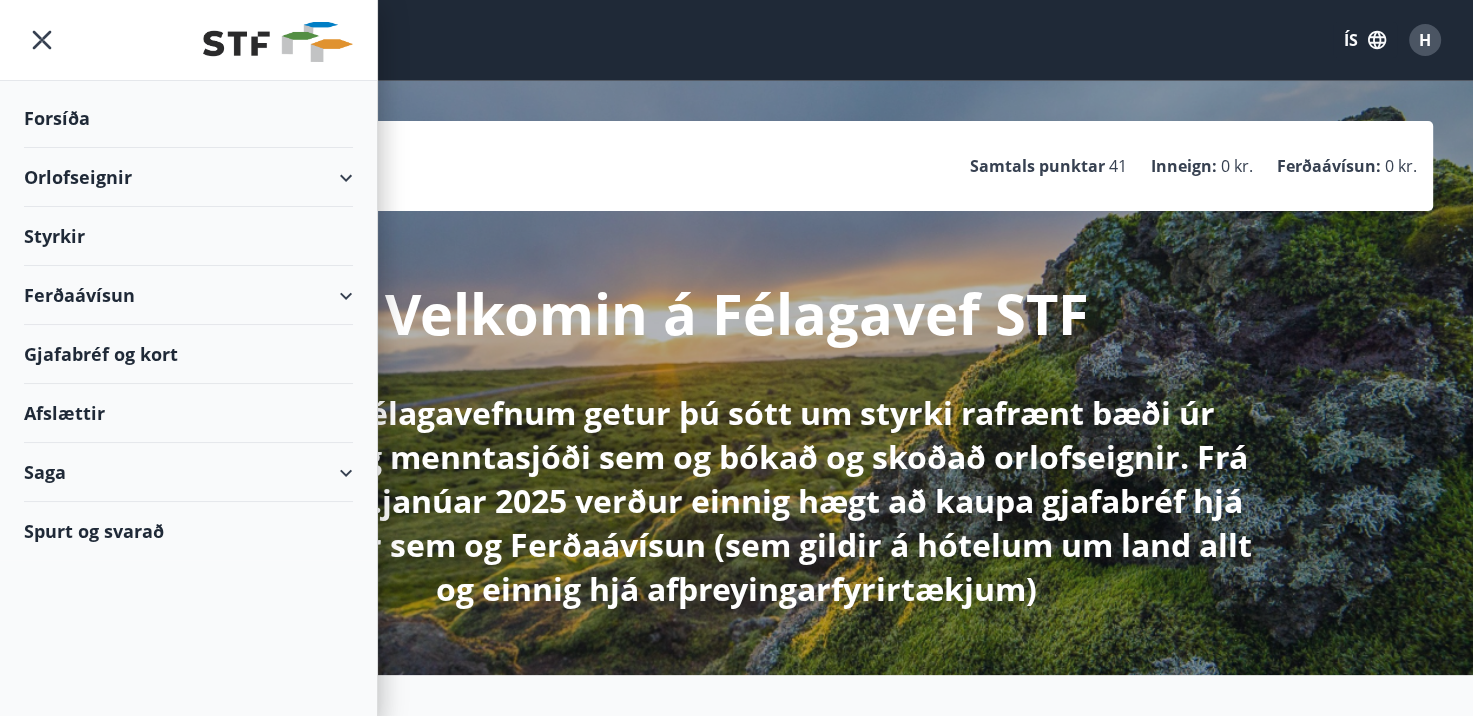 click on "Orlofseignir" at bounding box center [188, 177] 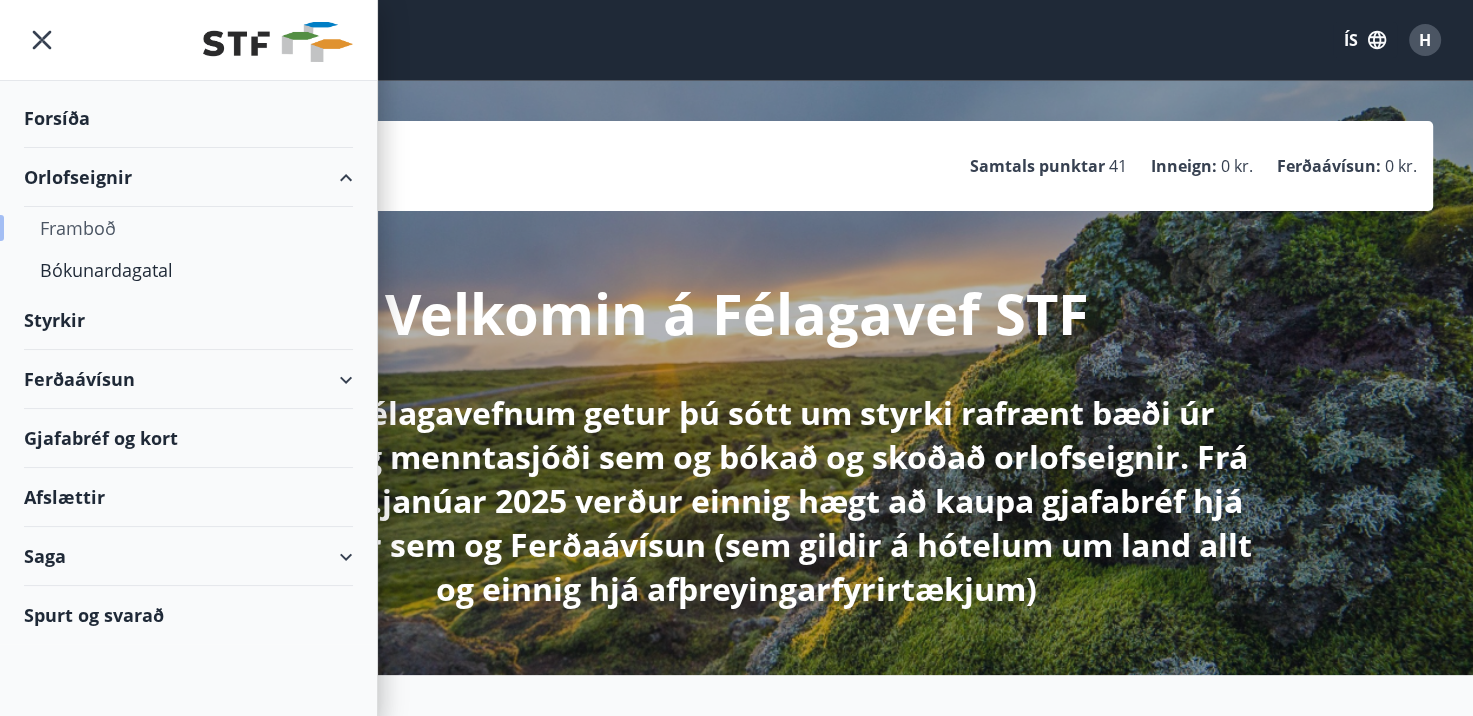 click on "Framboð" at bounding box center (188, 228) 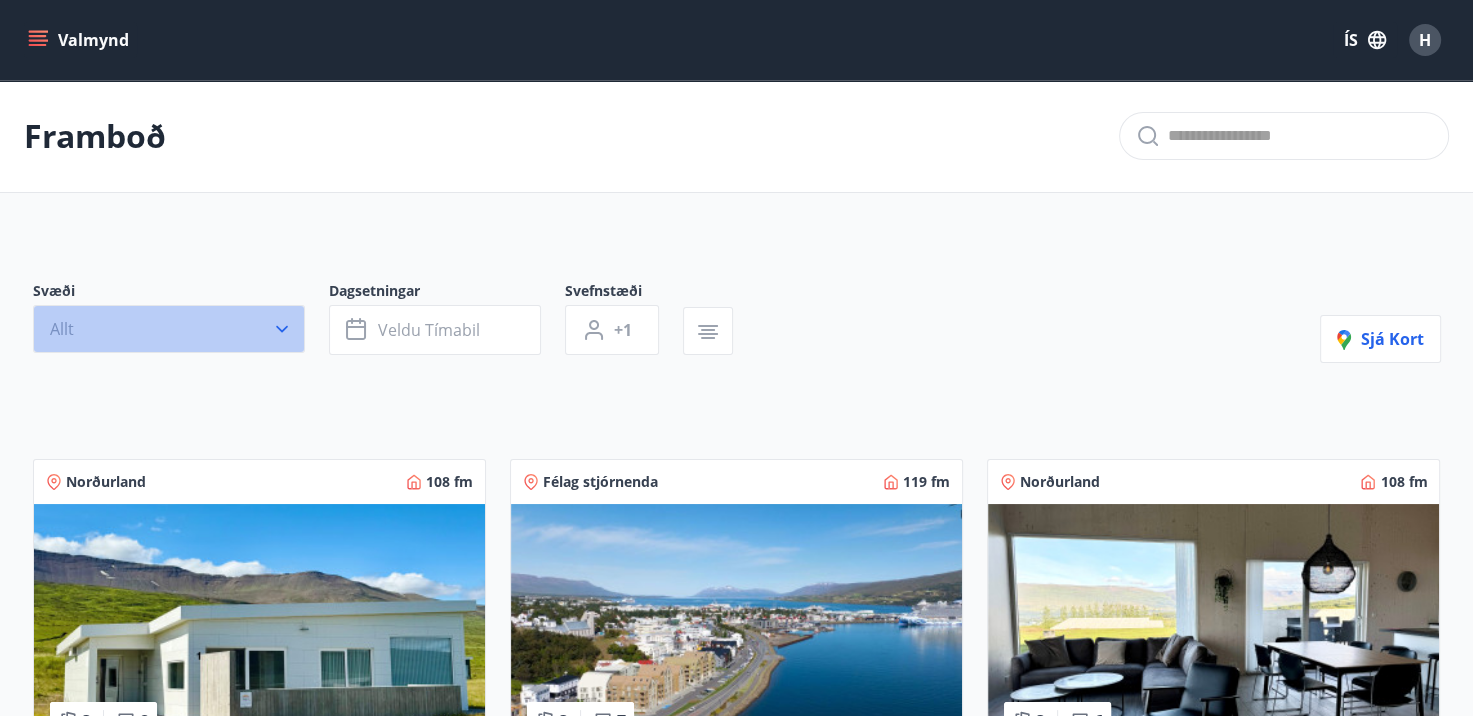 click 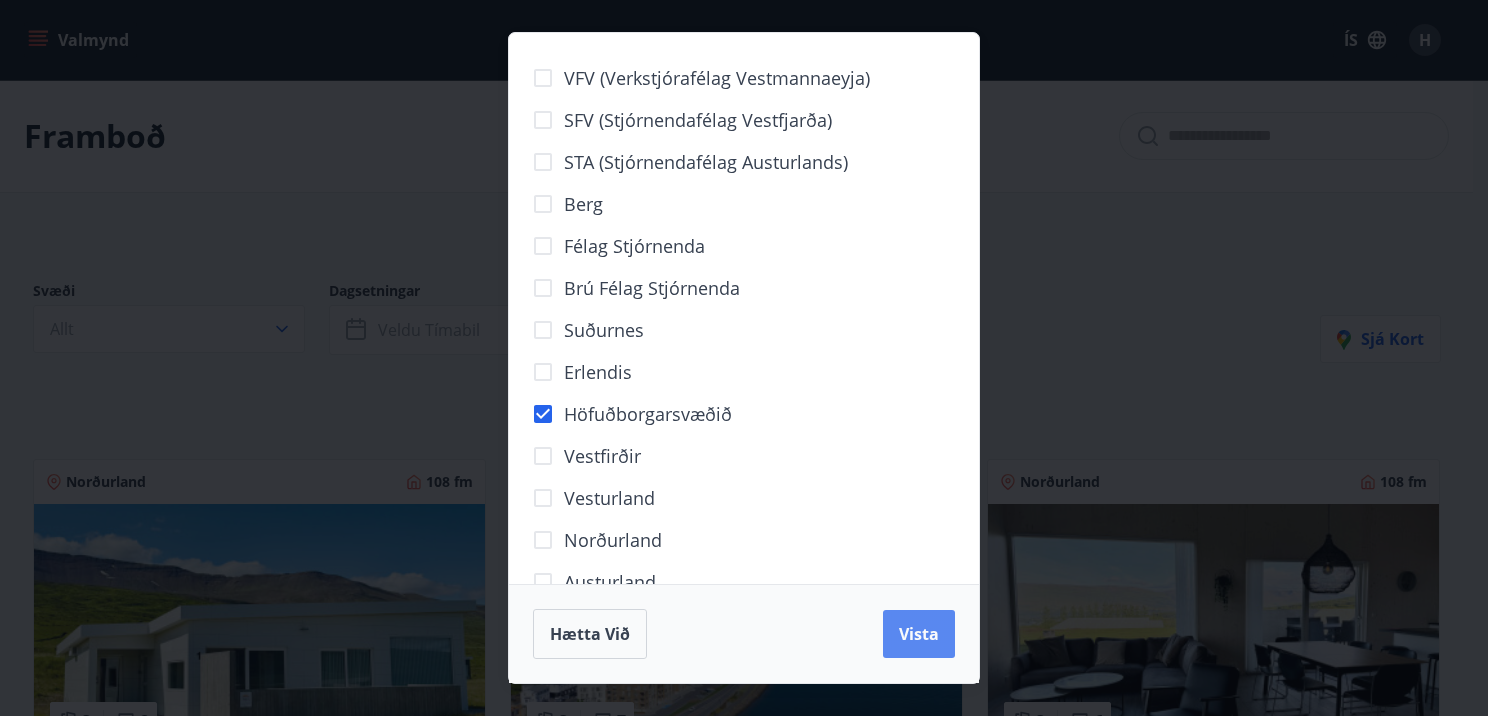 click on "Vista" at bounding box center [919, 634] 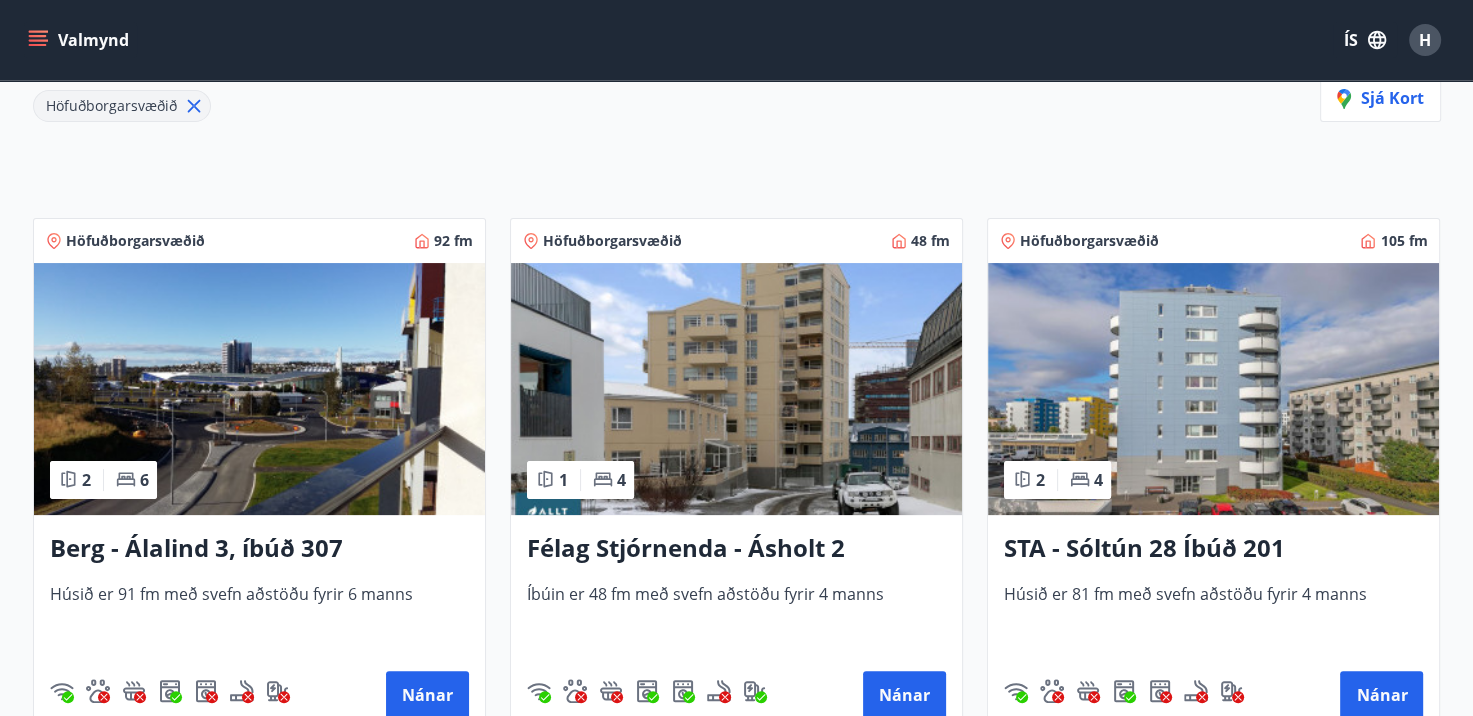 scroll, scrollTop: 300, scrollLeft: 0, axis: vertical 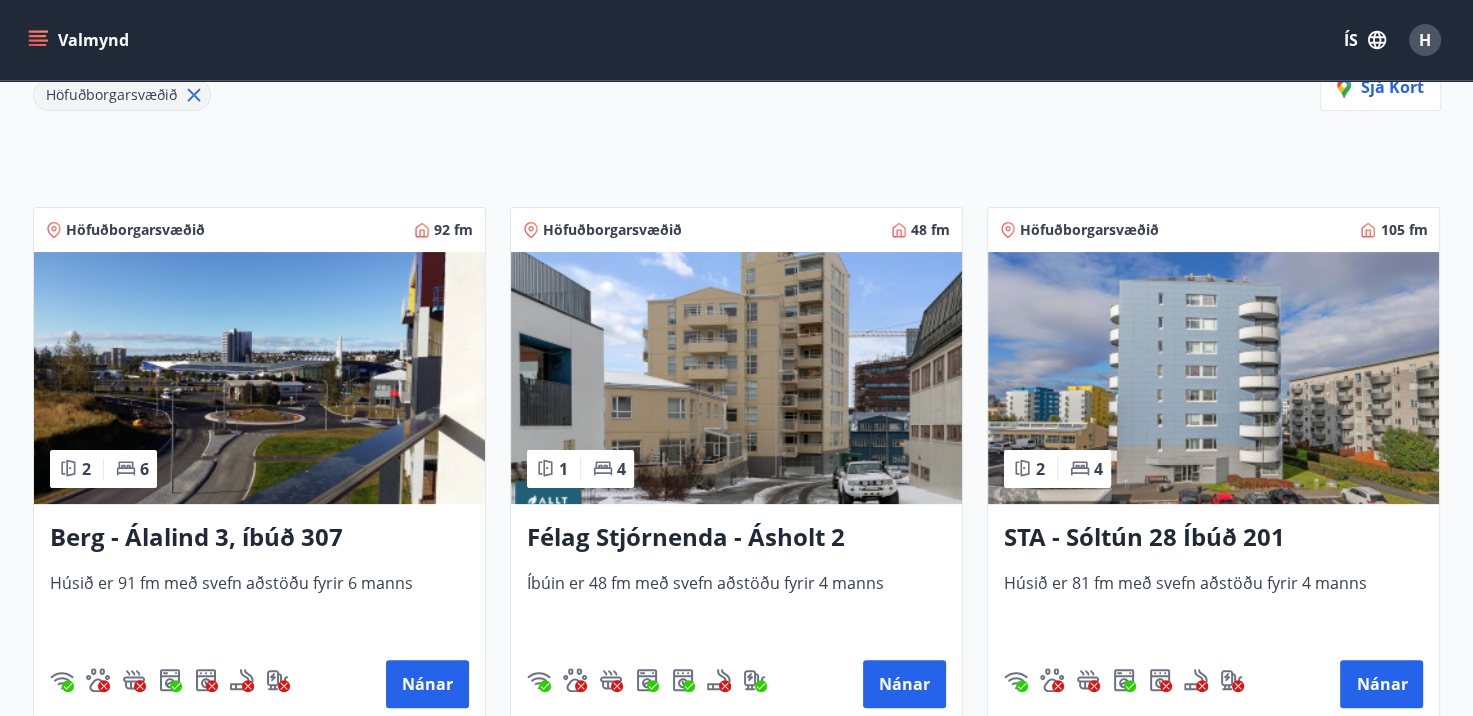 click on "Berg - Álalind 3, íbúð 307" at bounding box center (259, 538) 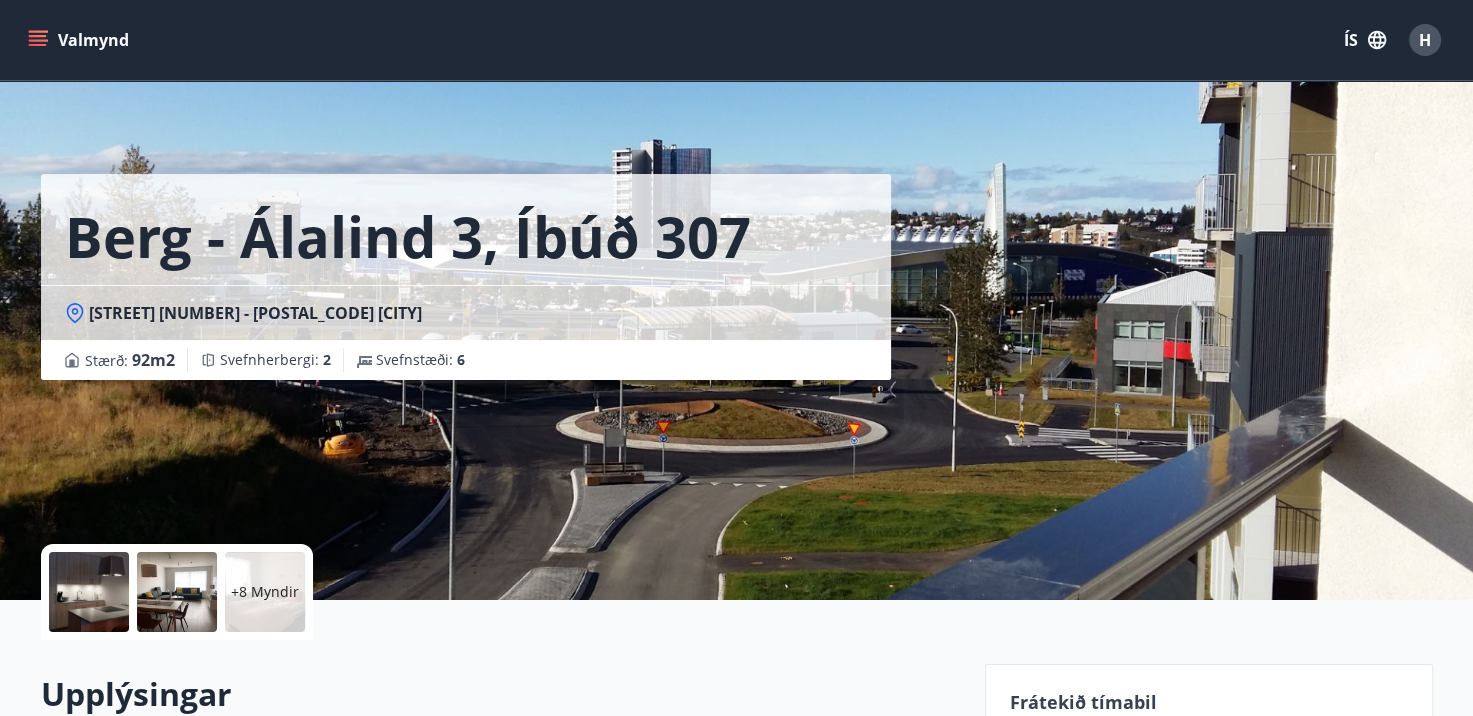 scroll, scrollTop: 200, scrollLeft: 0, axis: vertical 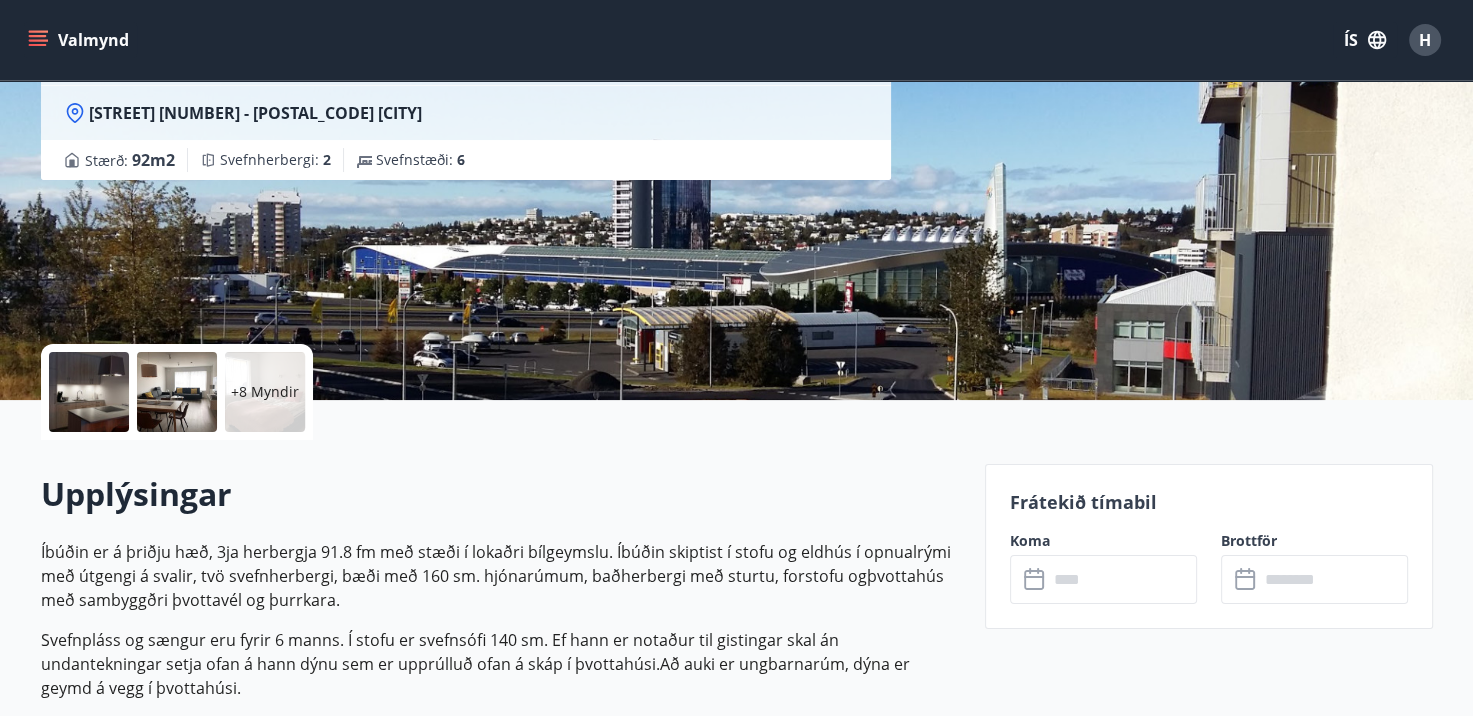 click at bounding box center [177, 392] 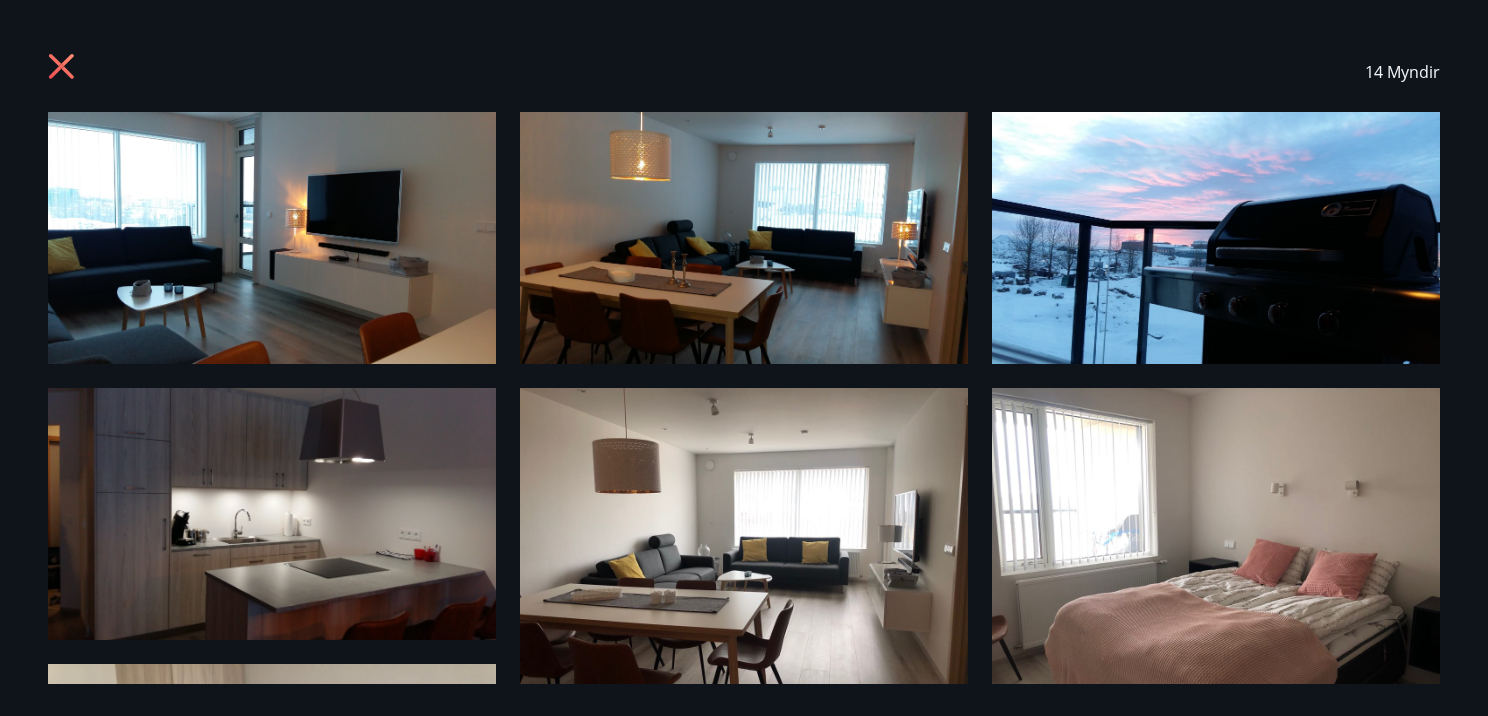 click 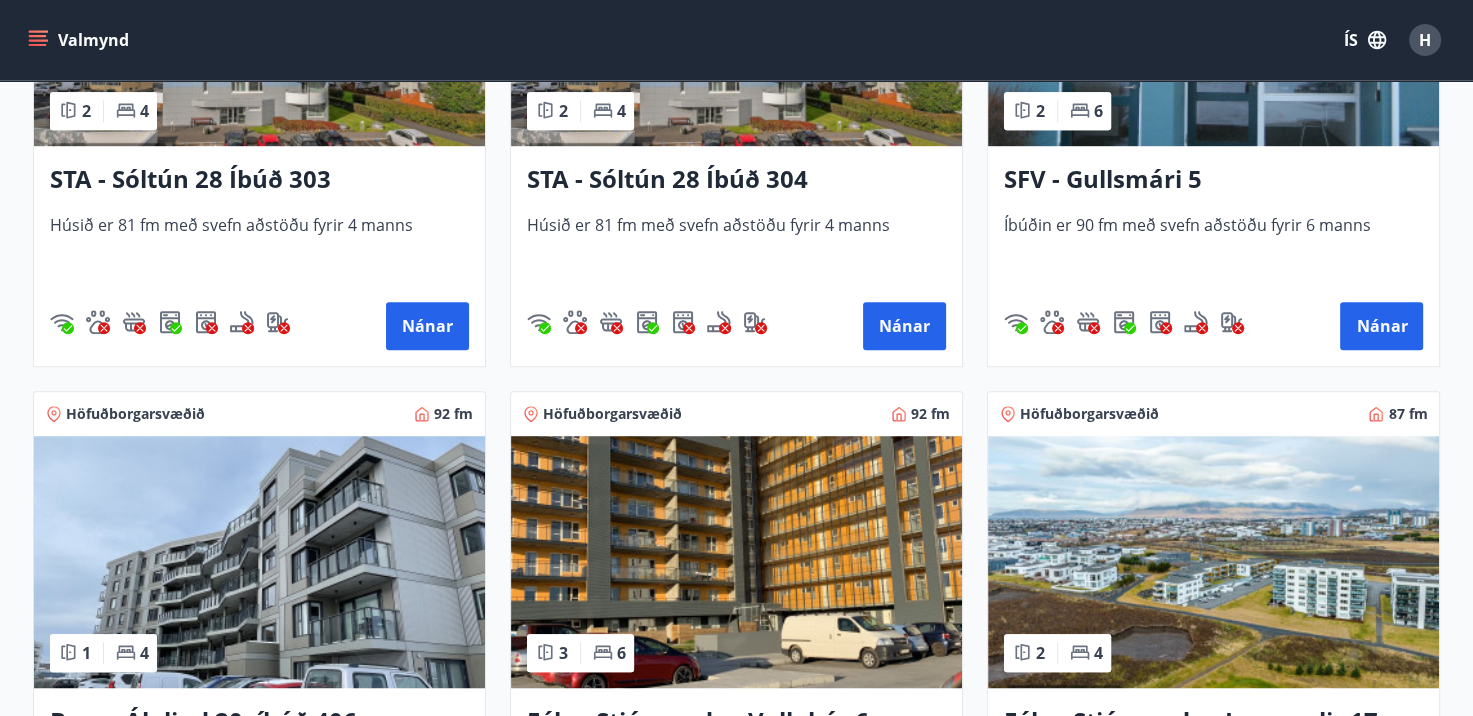 scroll, scrollTop: 1300, scrollLeft: 0, axis: vertical 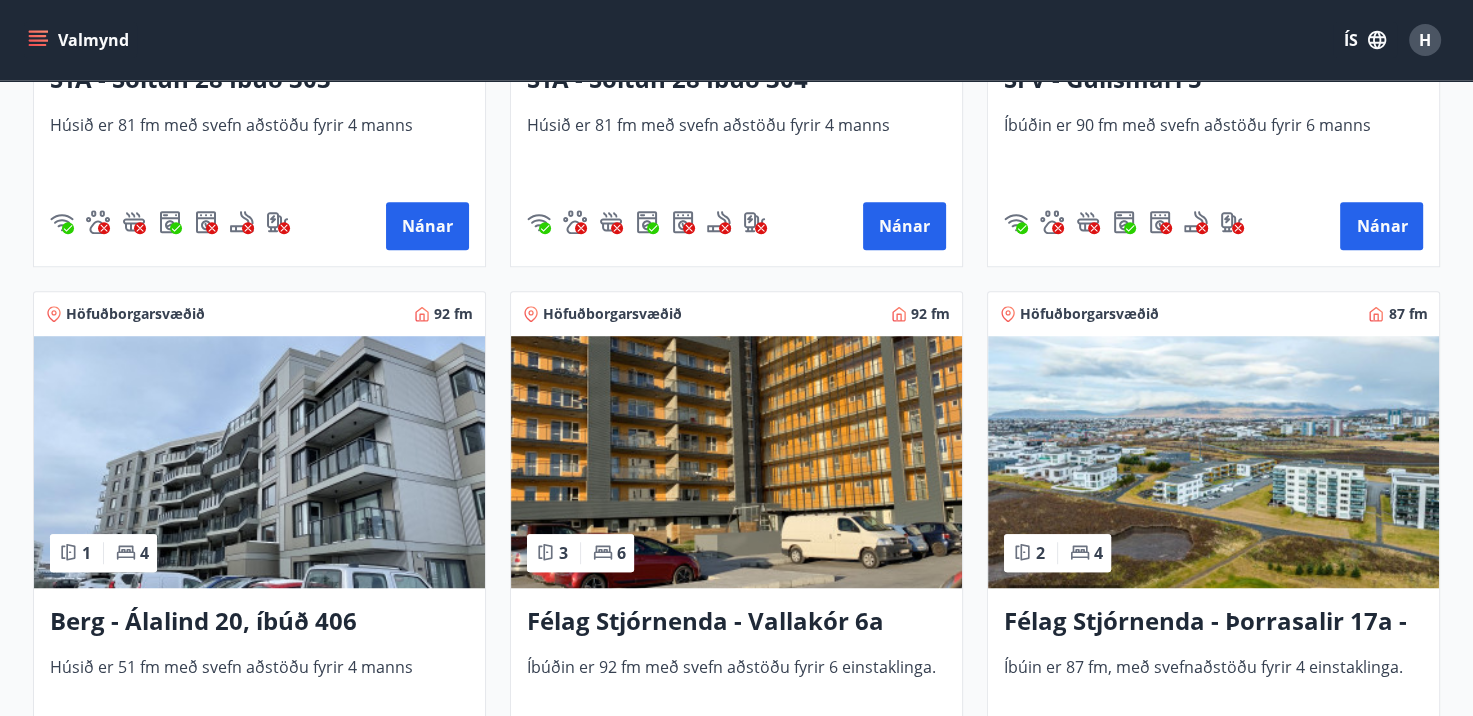 click at bounding box center [736, 462] 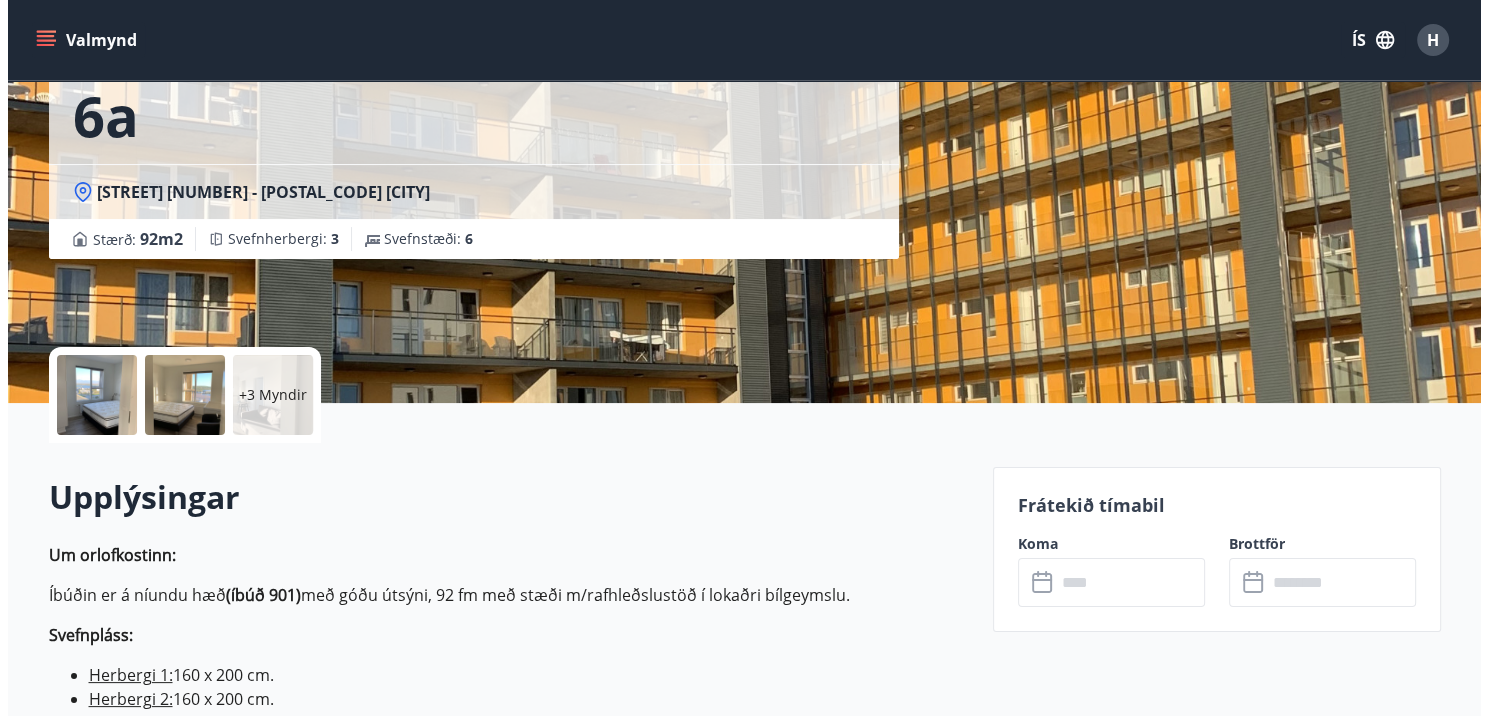 scroll, scrollTop: 200, scrollLeft: 0, axis: vertical 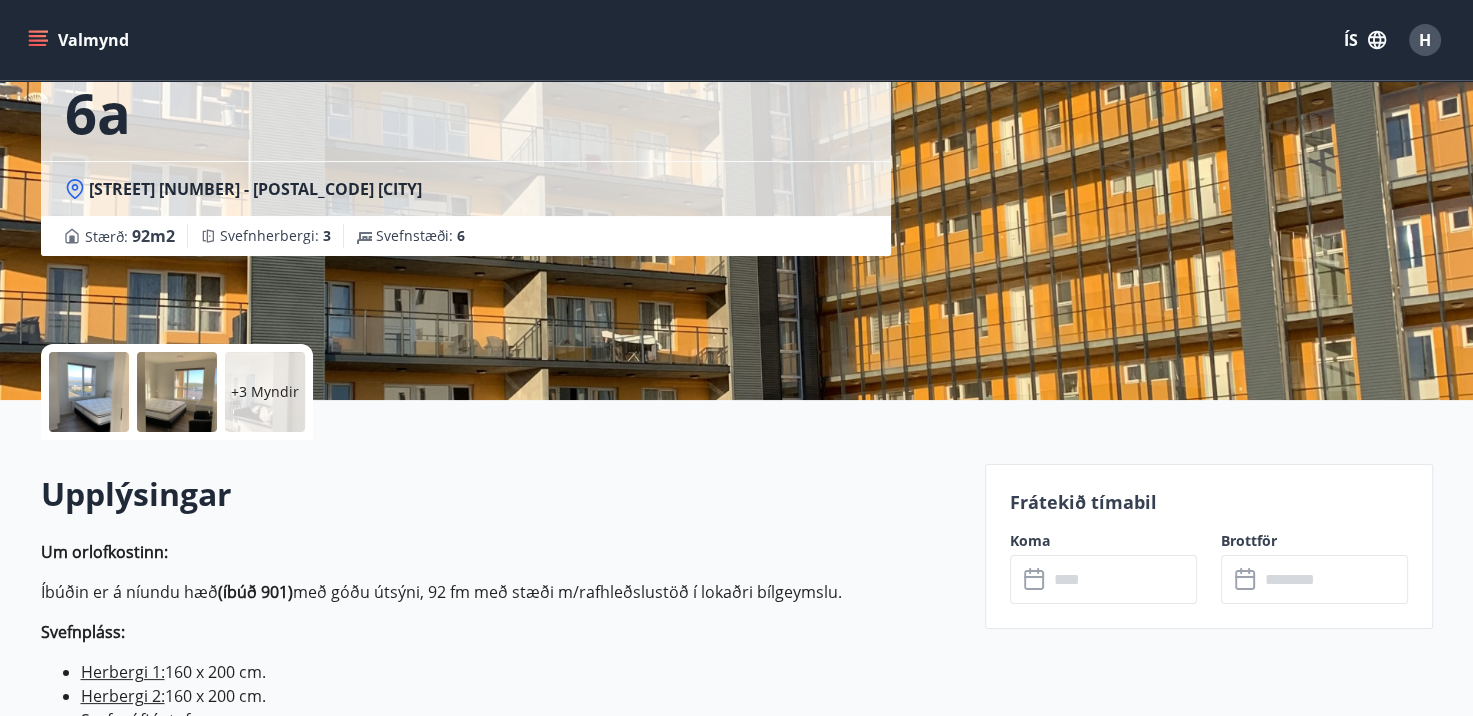 click on "+3 Myndir" at bounding box center [265, 392] 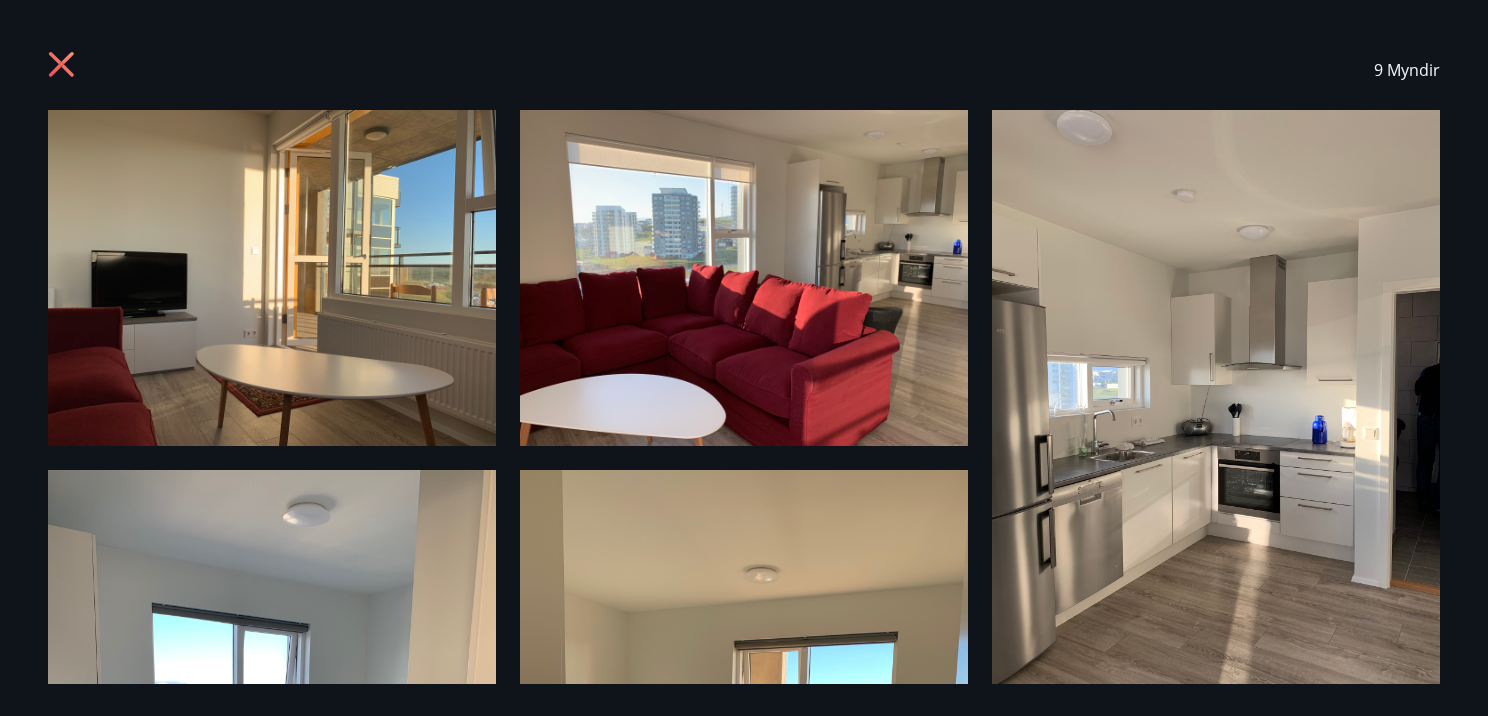 scroll, scrollTop: 0, scrollLeft: 0, axis: both 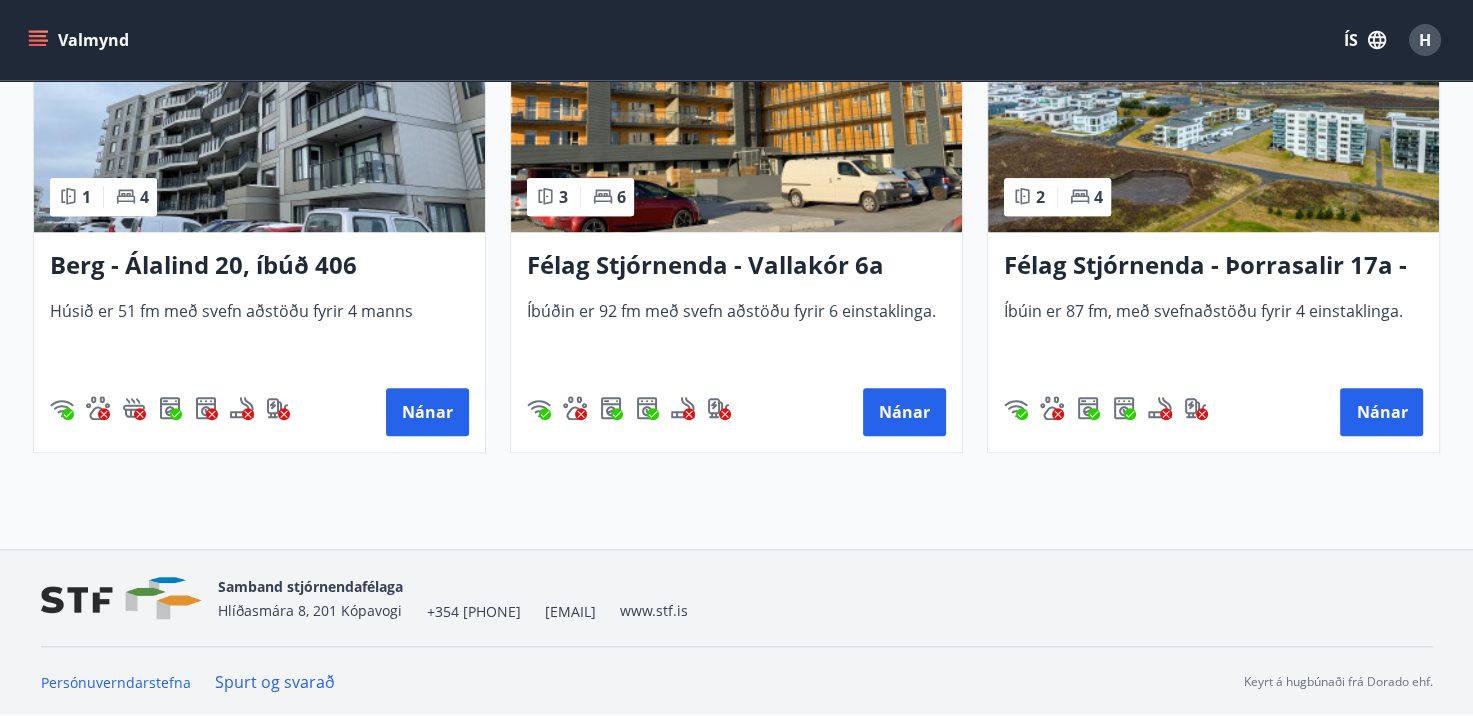click on "Berg - Álalind 20, íbúð 406" at bounding box center (259, 266) 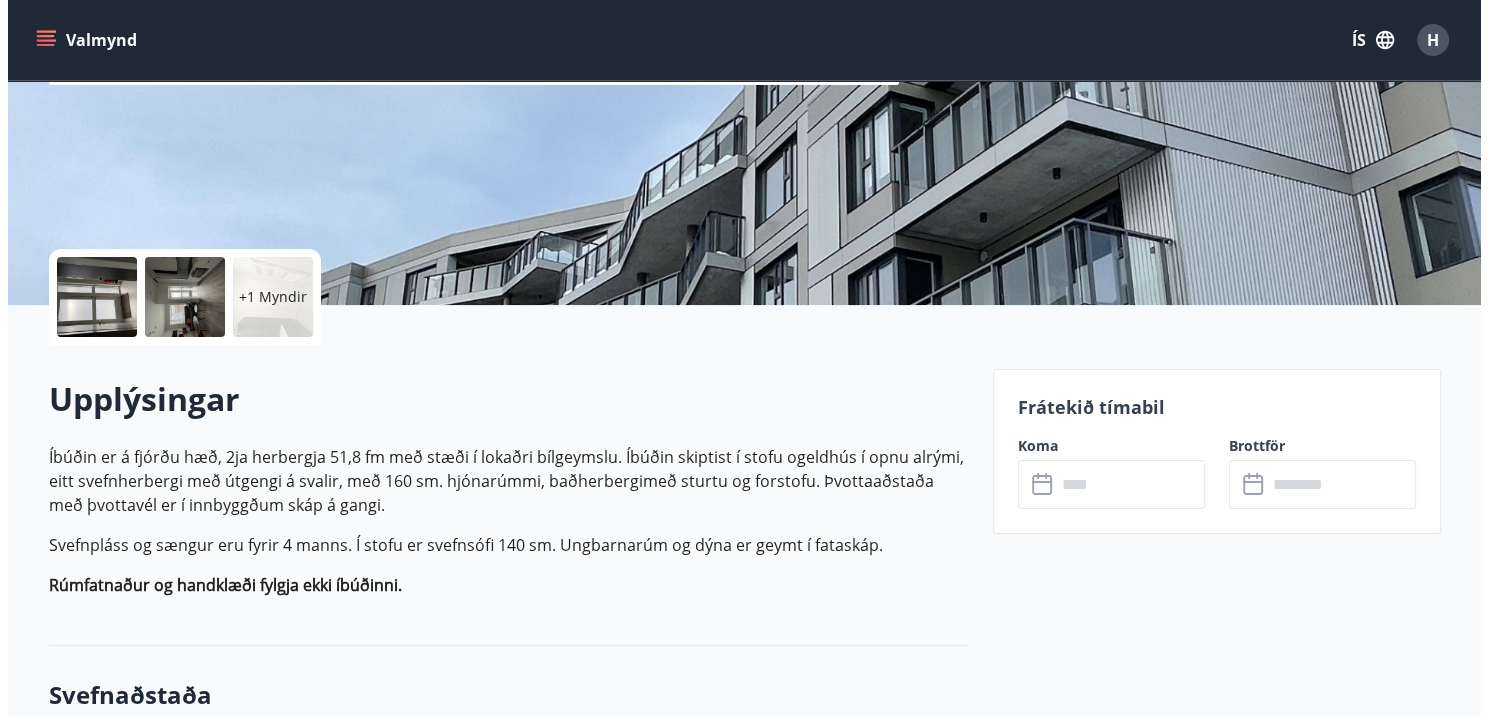 scroll, scrollTop: 300, scrollLeft: 0, axis: vertical 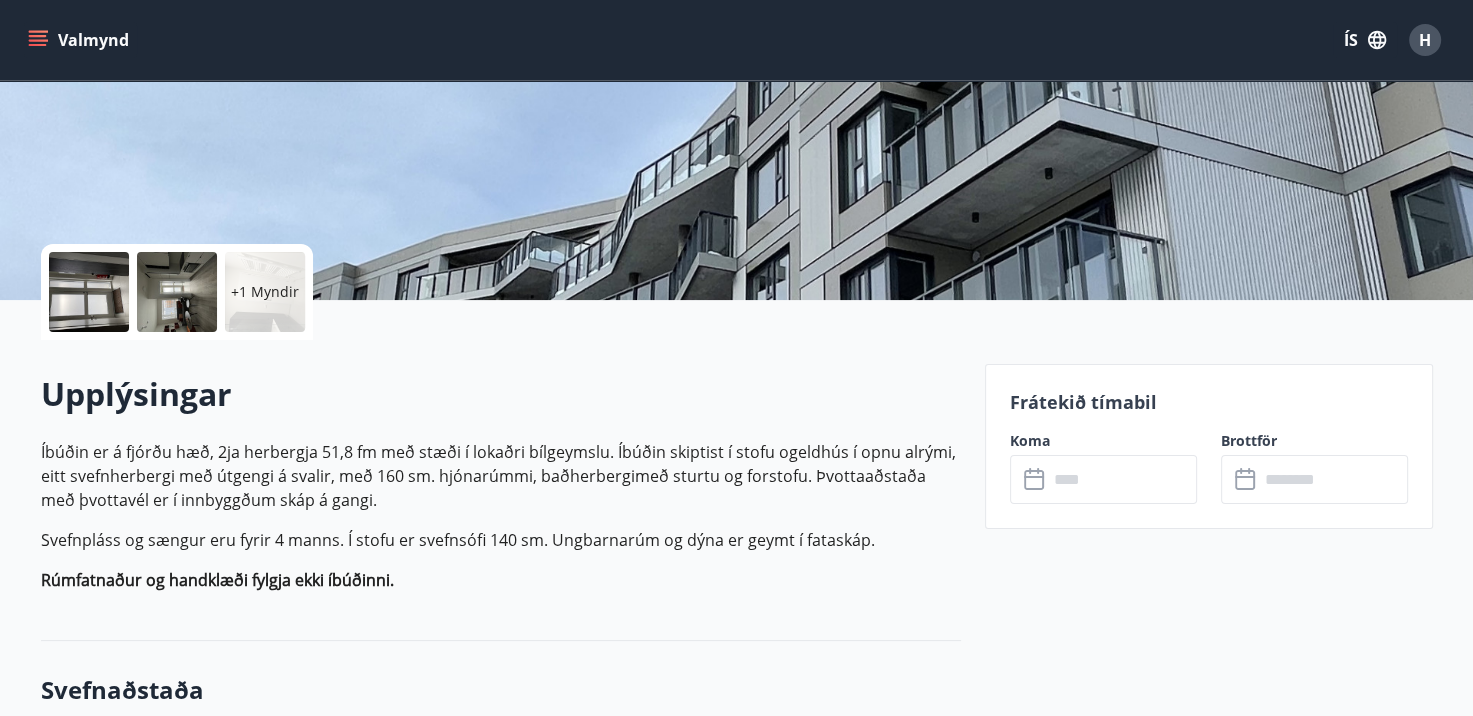 click on "+1 Myndir" at bounding box center (265, 292) 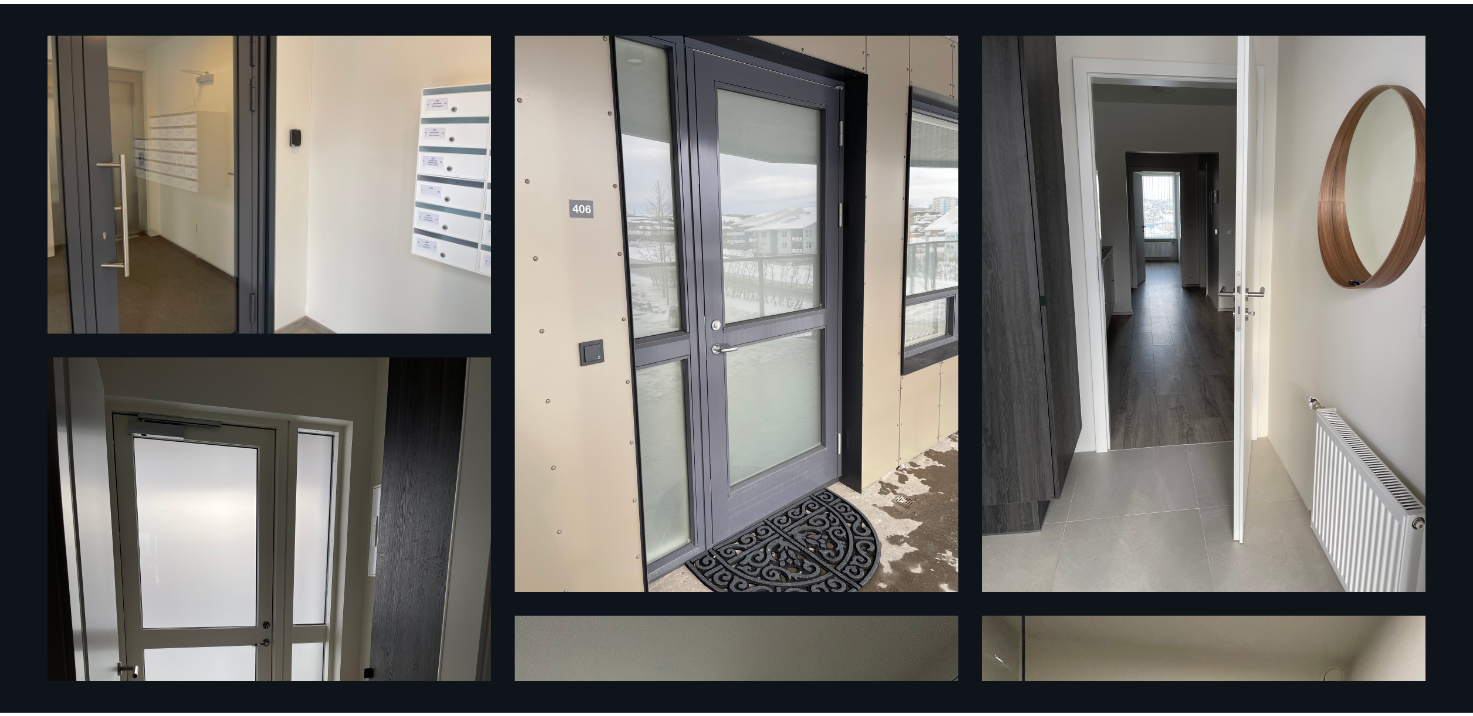 scroll, scrollTop: 0, scrollLeft: 0, axis: both 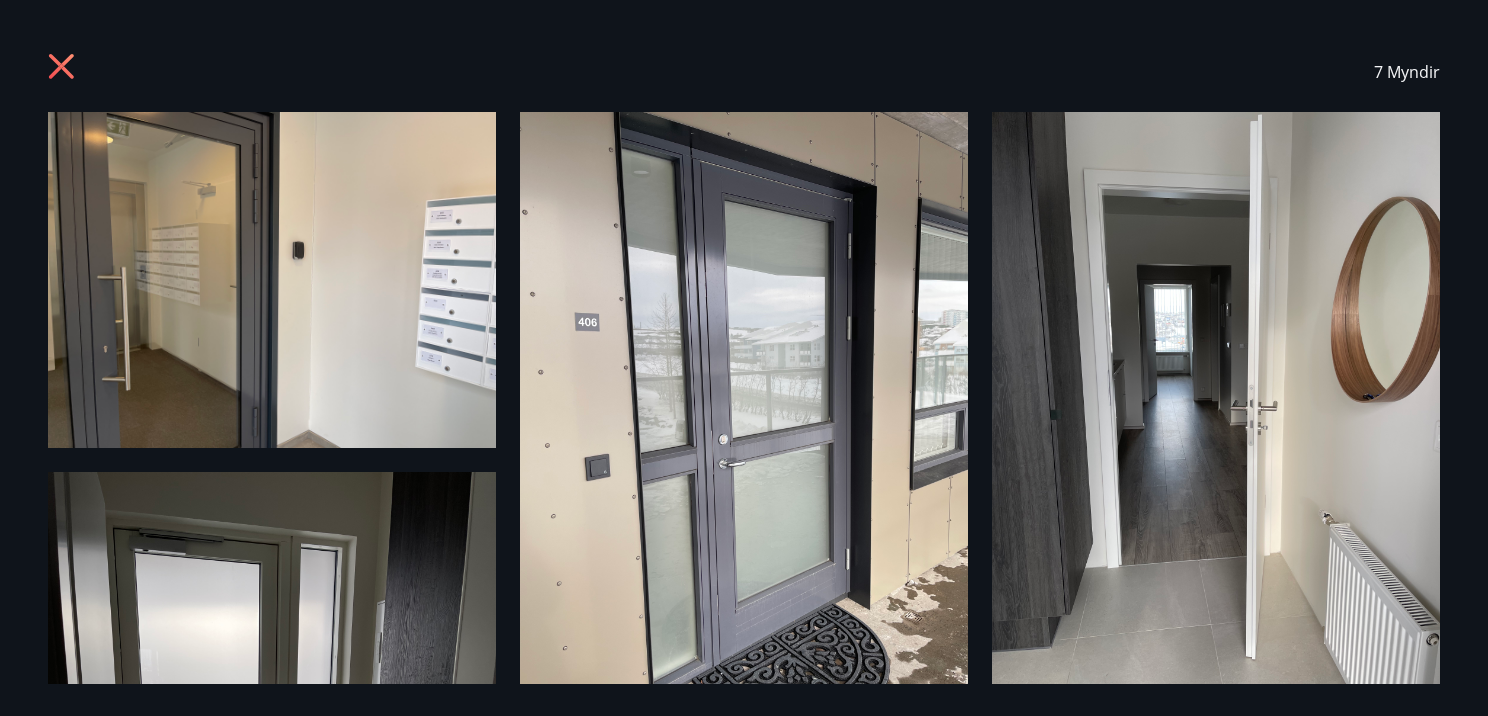 click 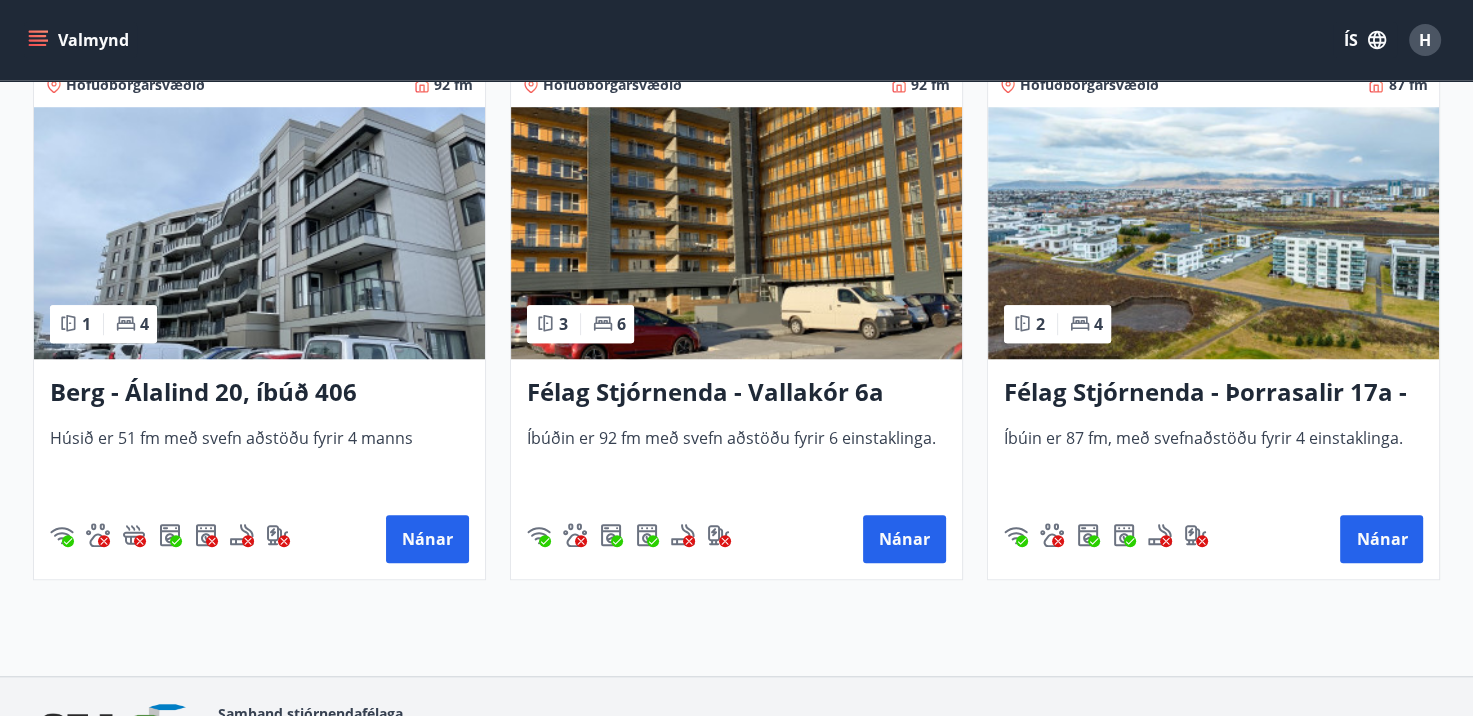 scroll, scrollTop: 1256, scrollLeft: 0, axis: vertical 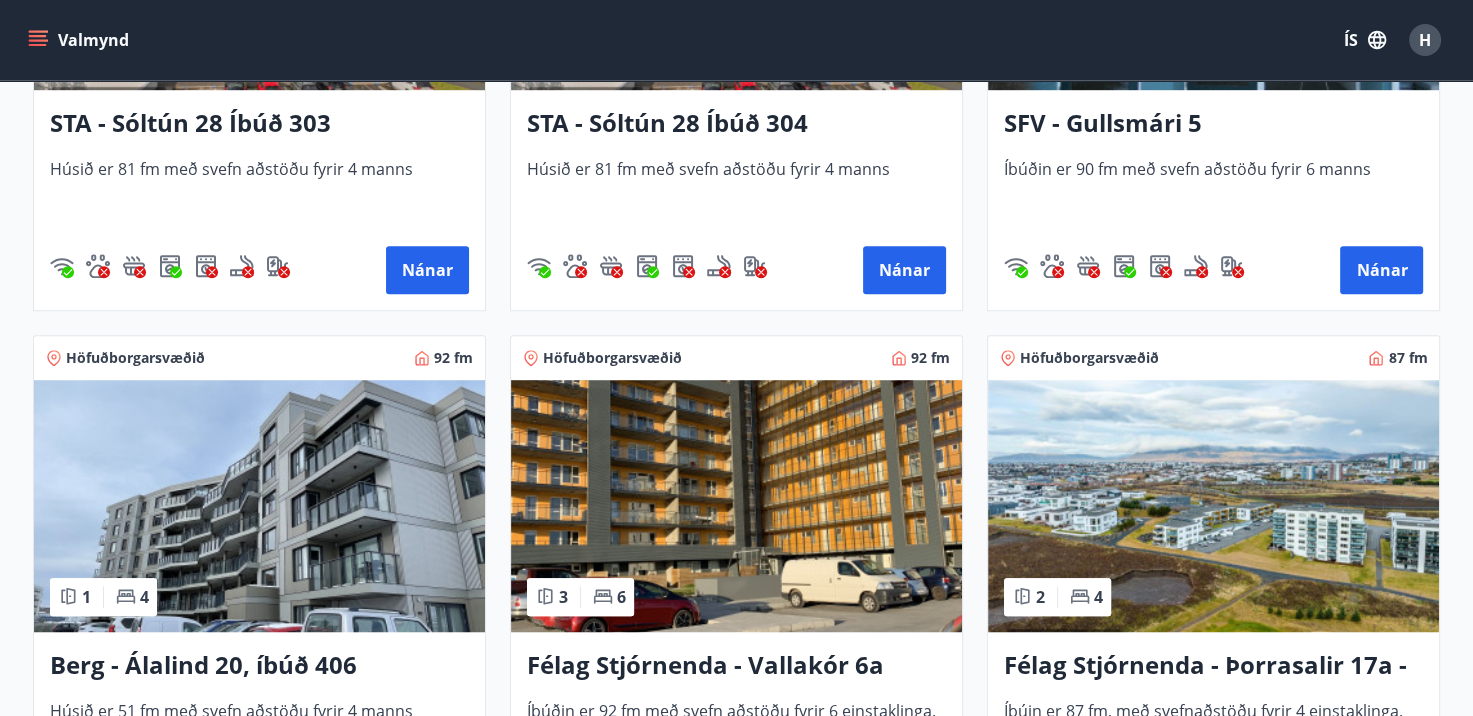 click at bounding box center (1213, 506) 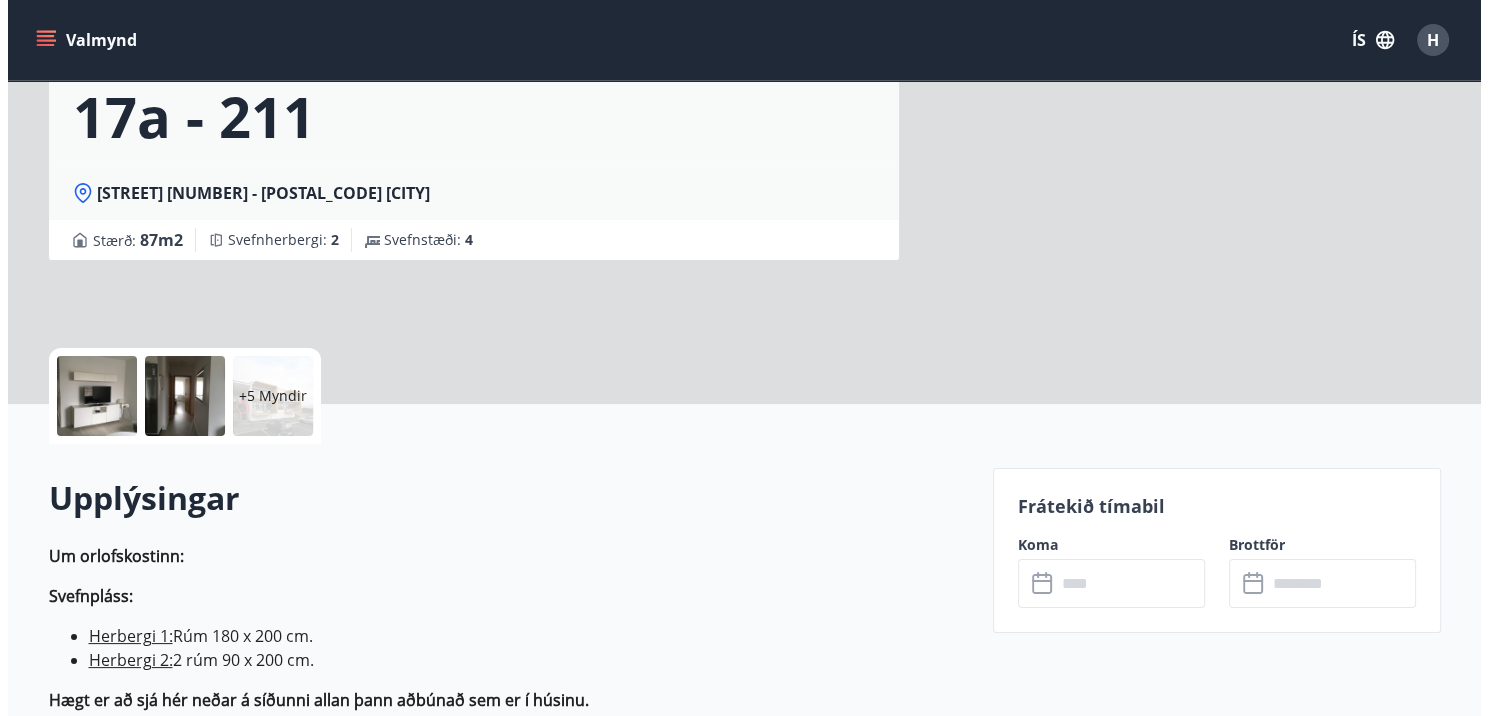 scroll, scrollTop: 0, scrollLeft: 0, axis: both 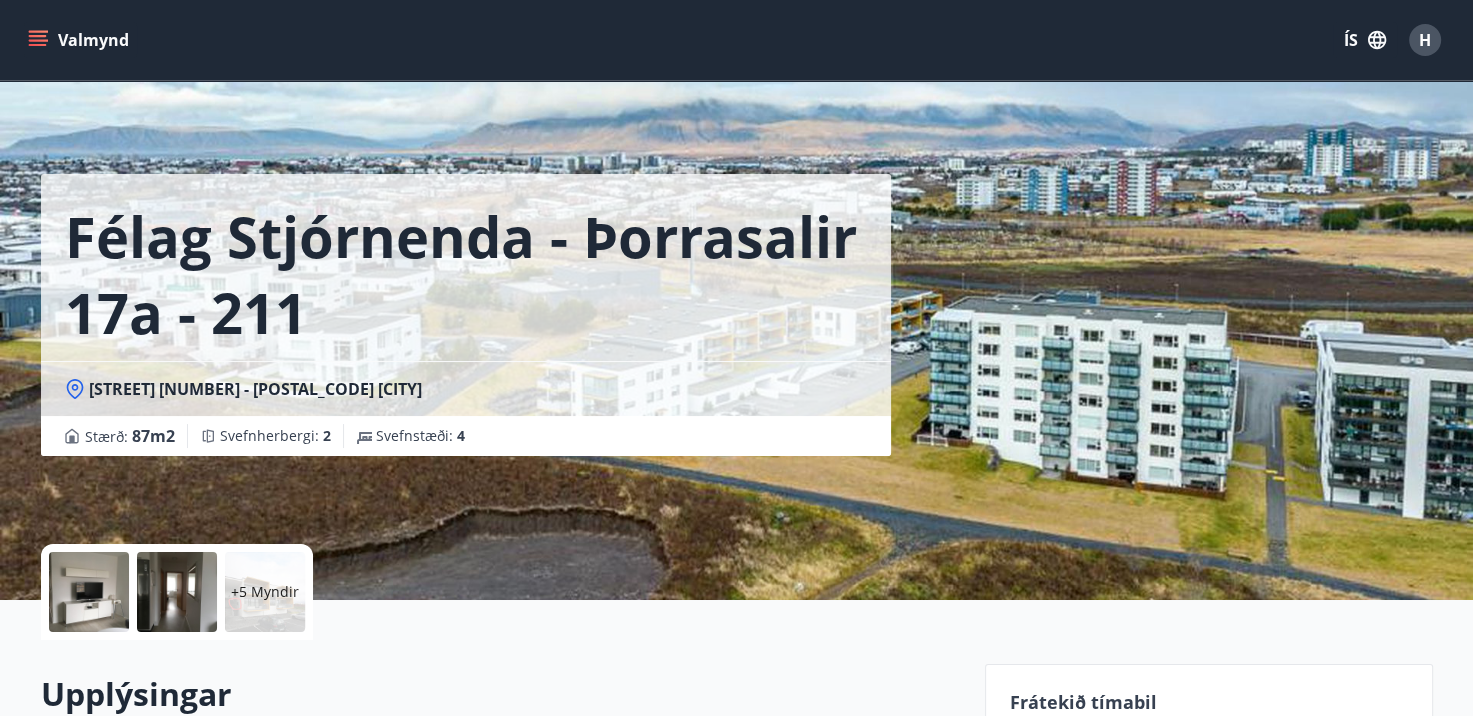 click on "+5 Myndir" at bounding box center (177, 592) 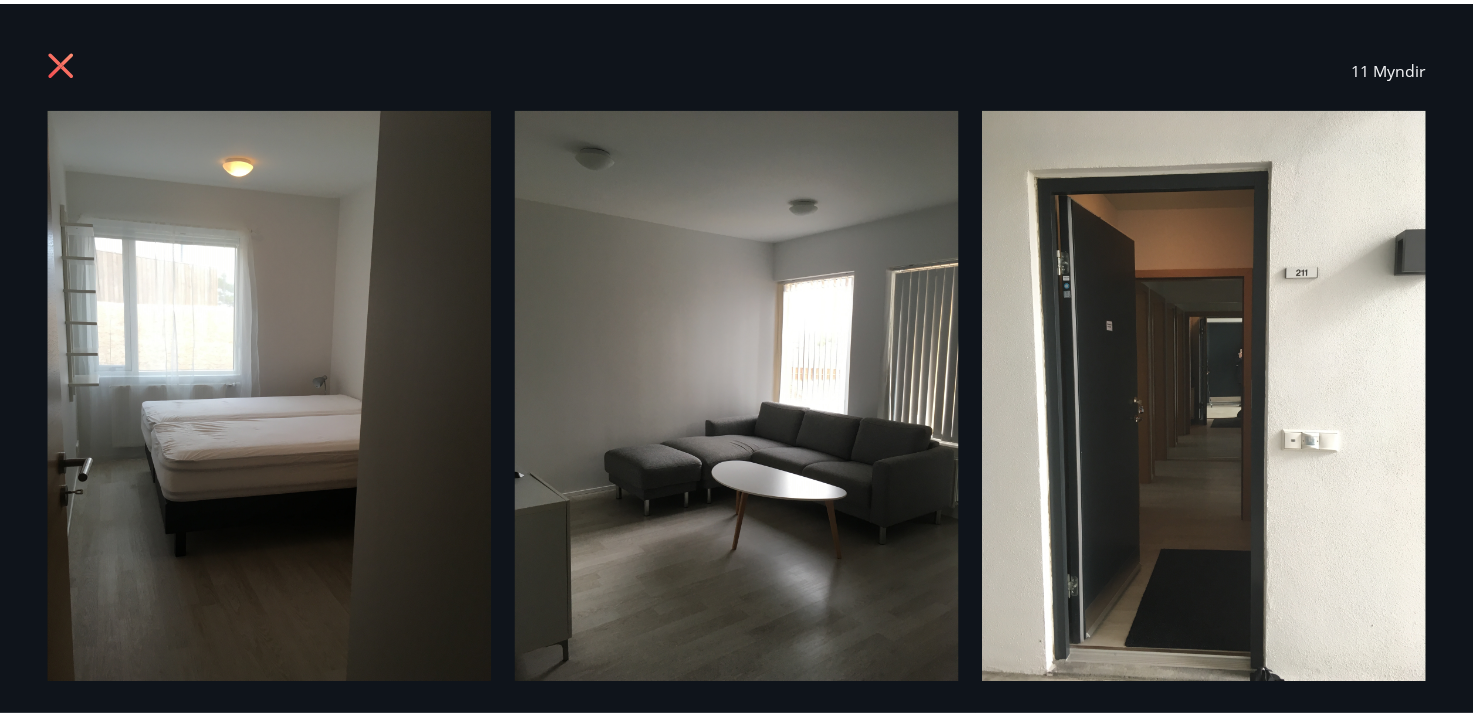 scroll, scrollTop: 0, scrollLeft: 0, axis: both 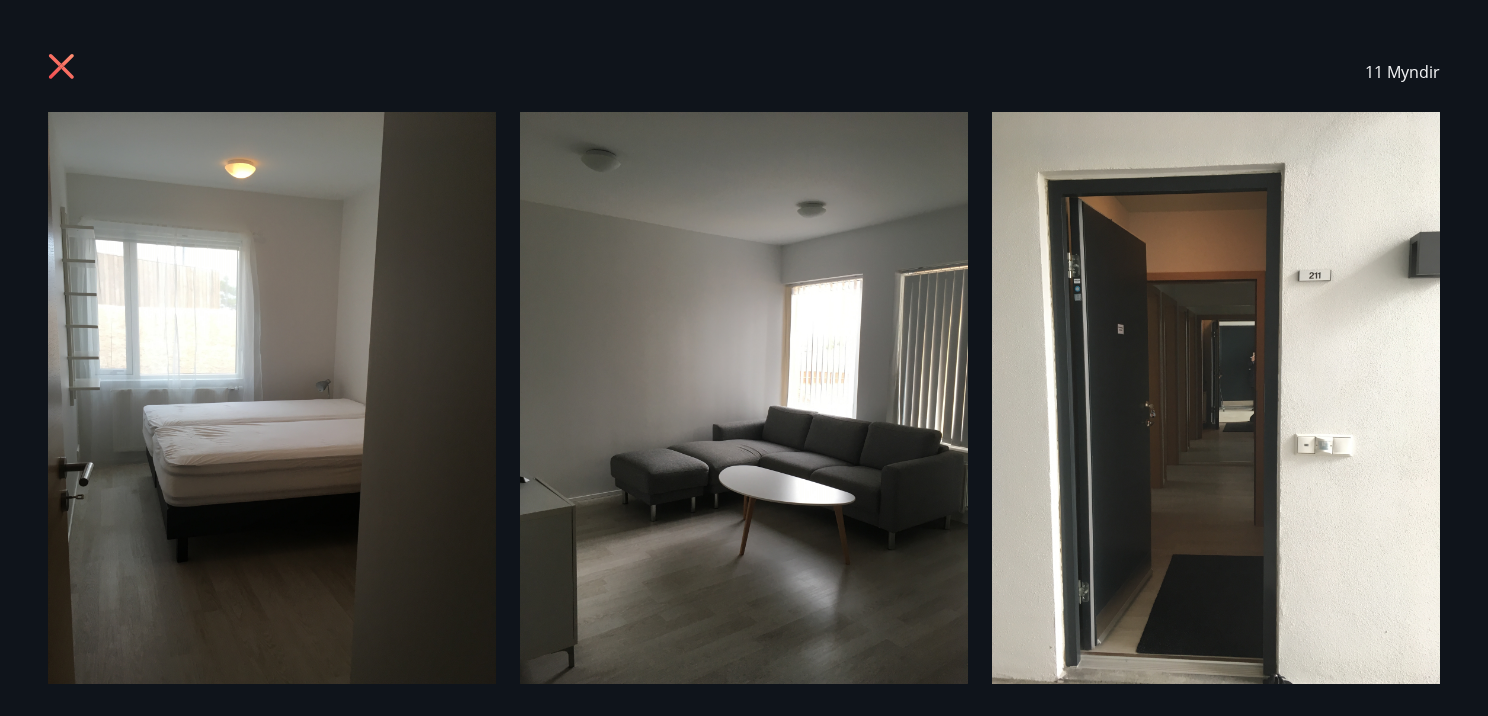 click 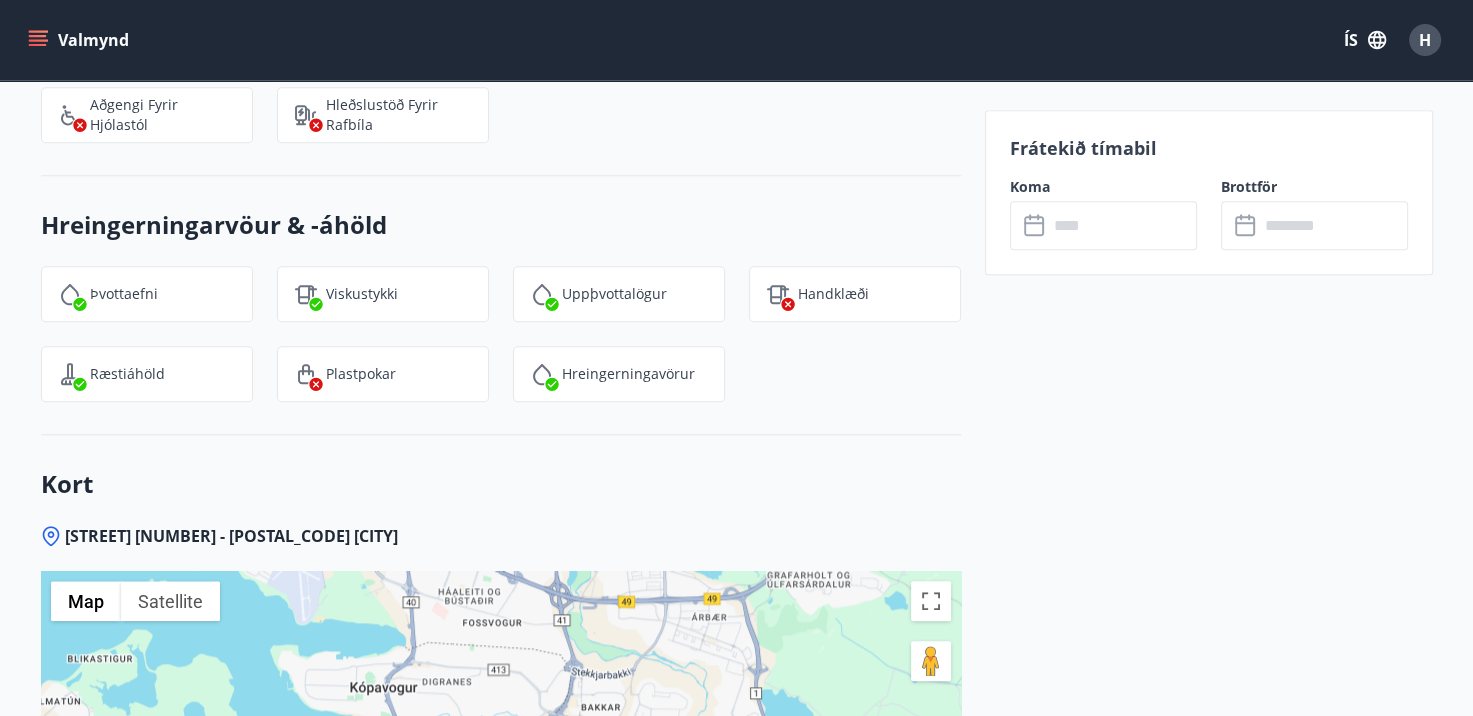 scroll, scrollTop: 2200, scrollLeft: 0, axis: vertical 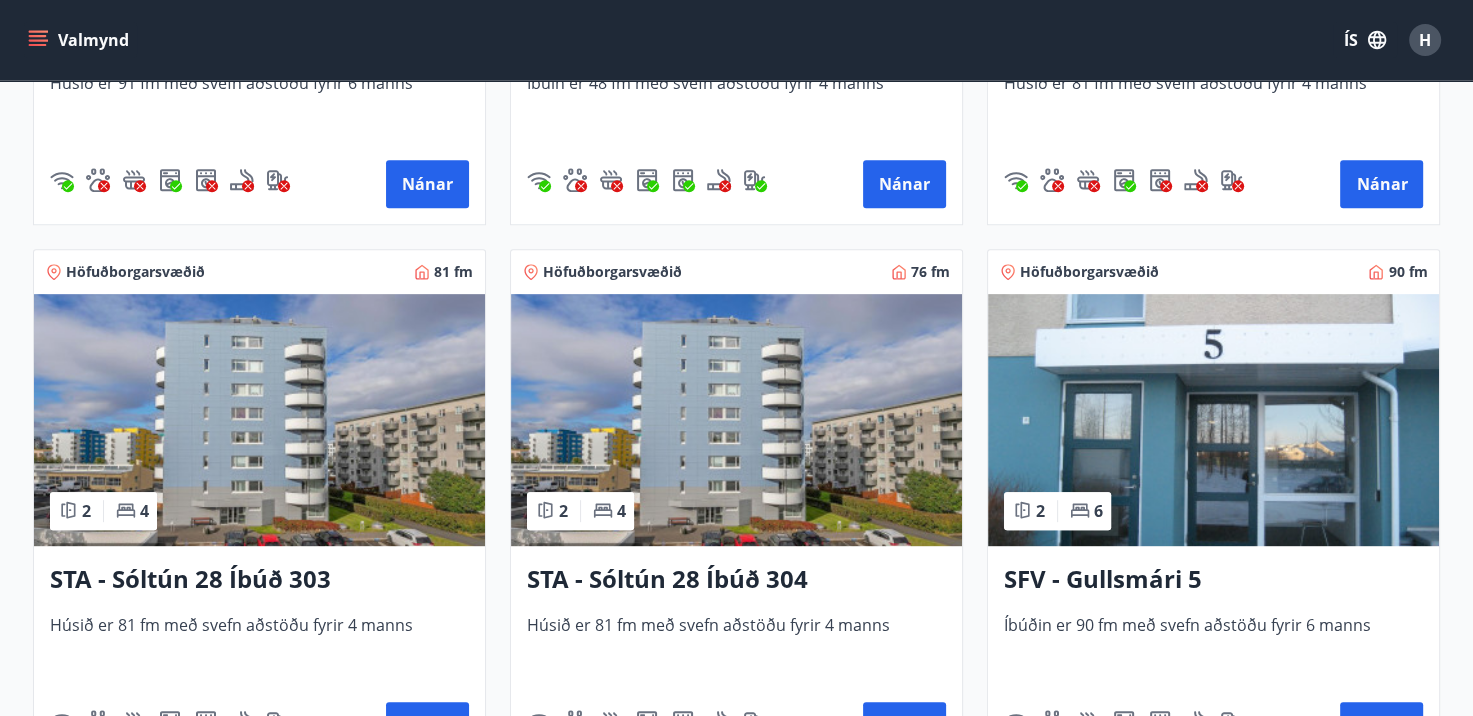 click at bounding box center [736, 420] 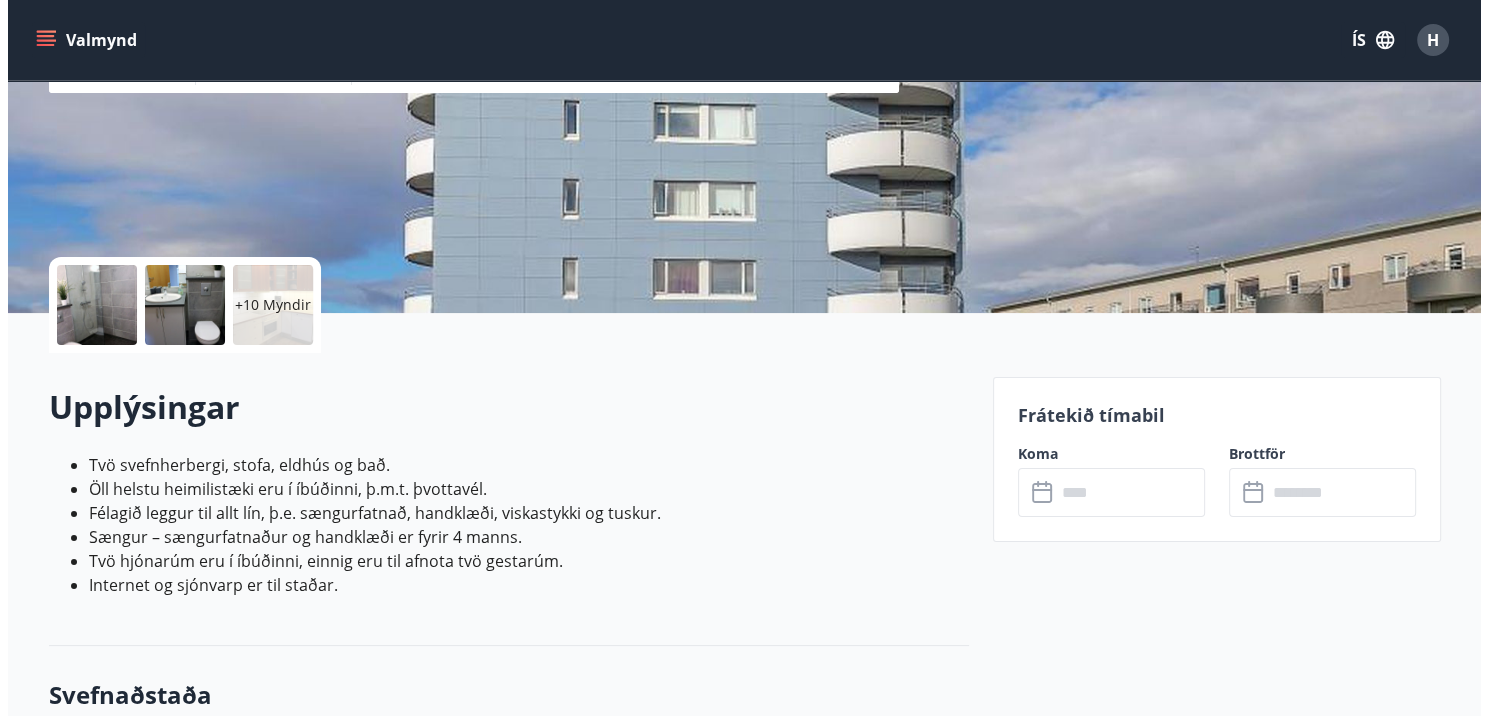 scroll, scrollTop: 300, scrollLeft: 0, axis: vertical 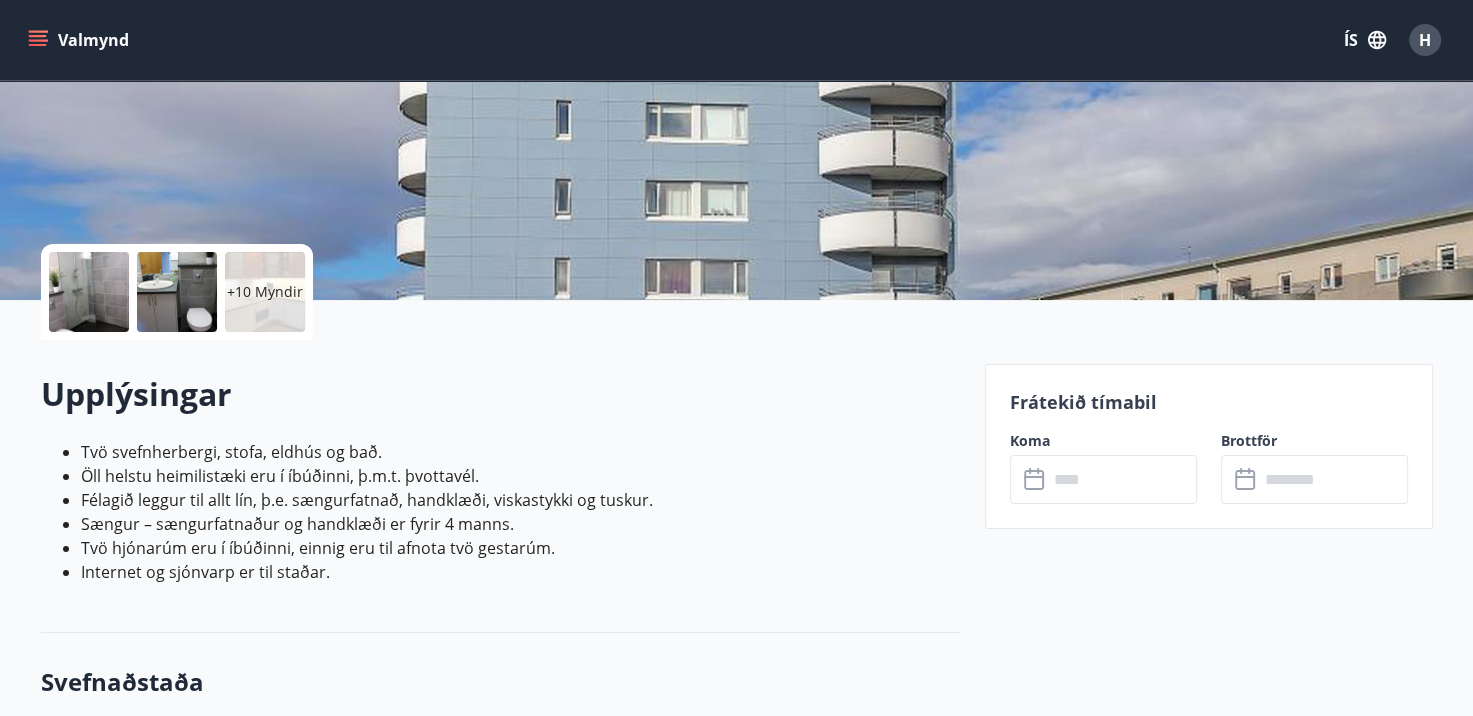 click at bounding box center (89, 292) 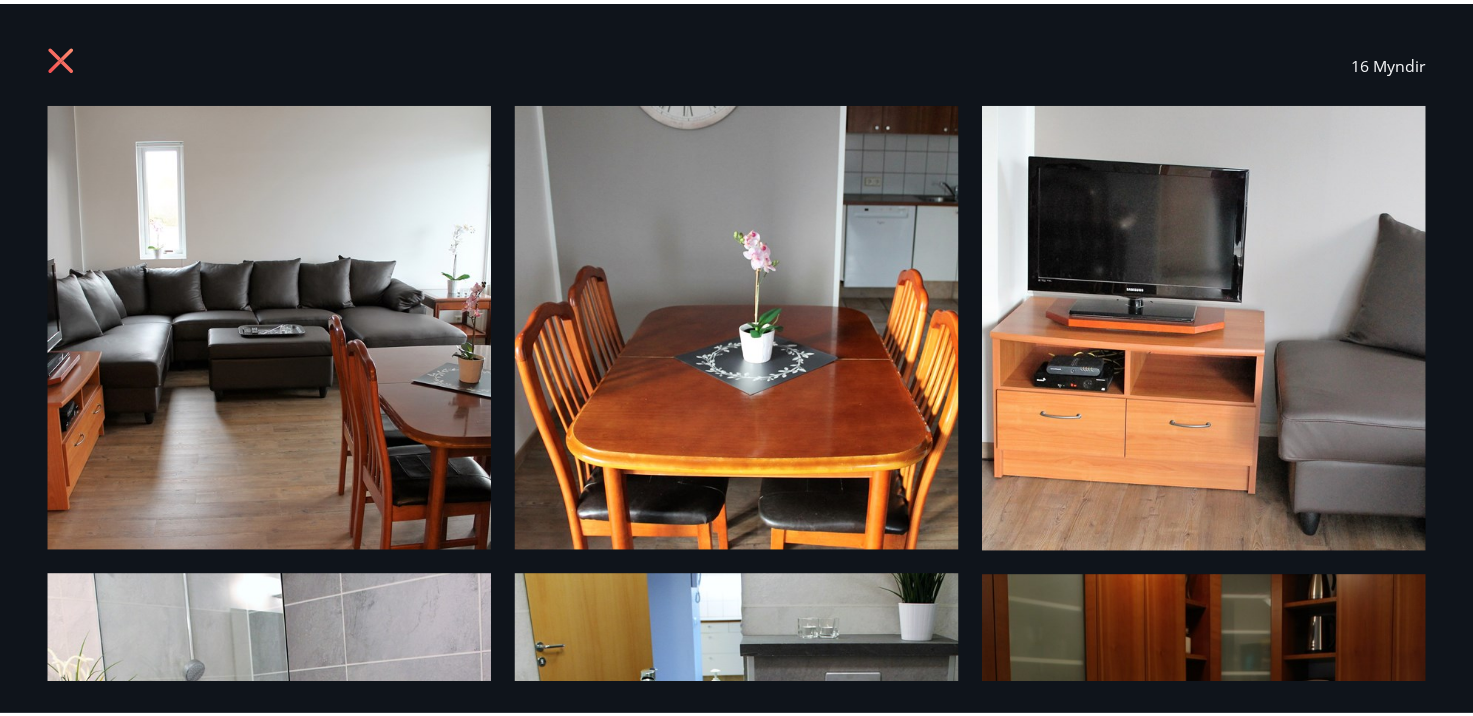 scroll, scrollTop: 0, scrollLeft: 0, axis: both 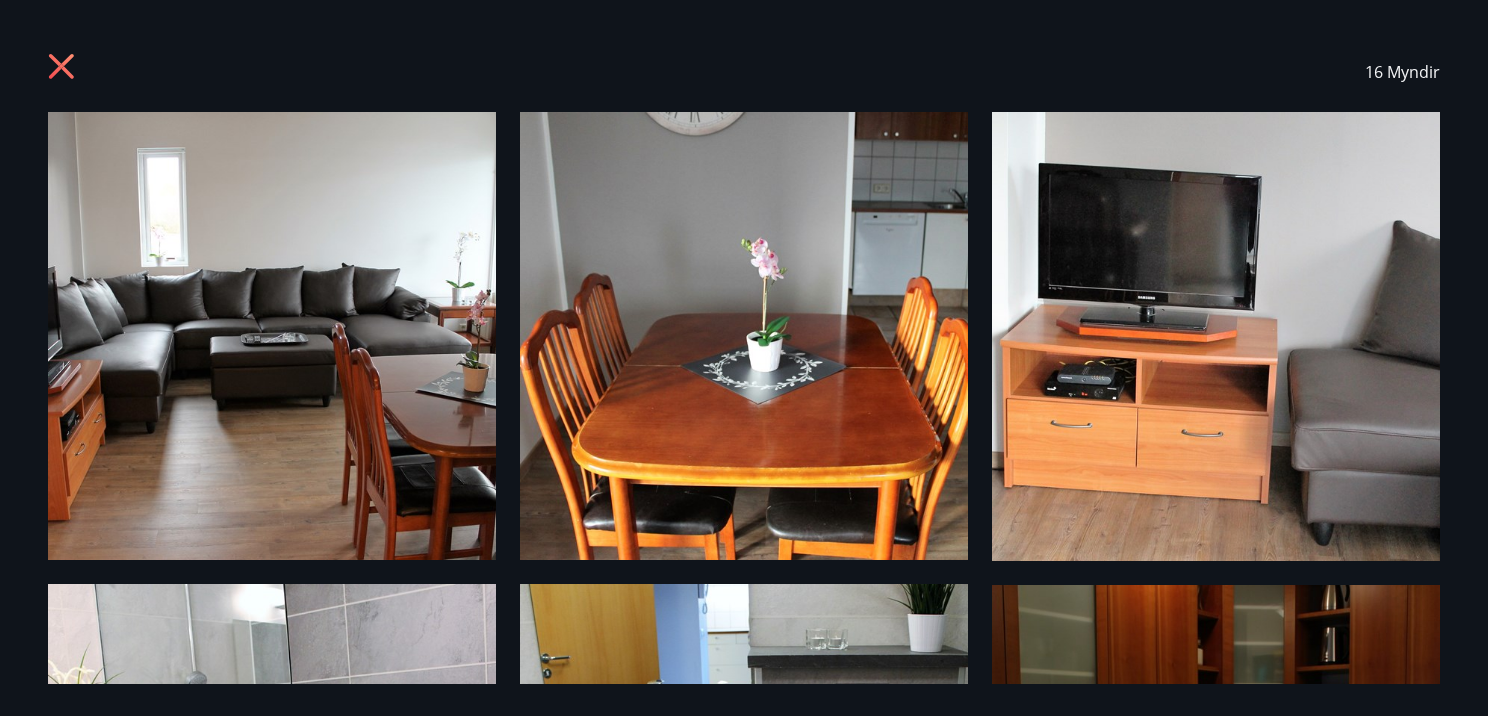click 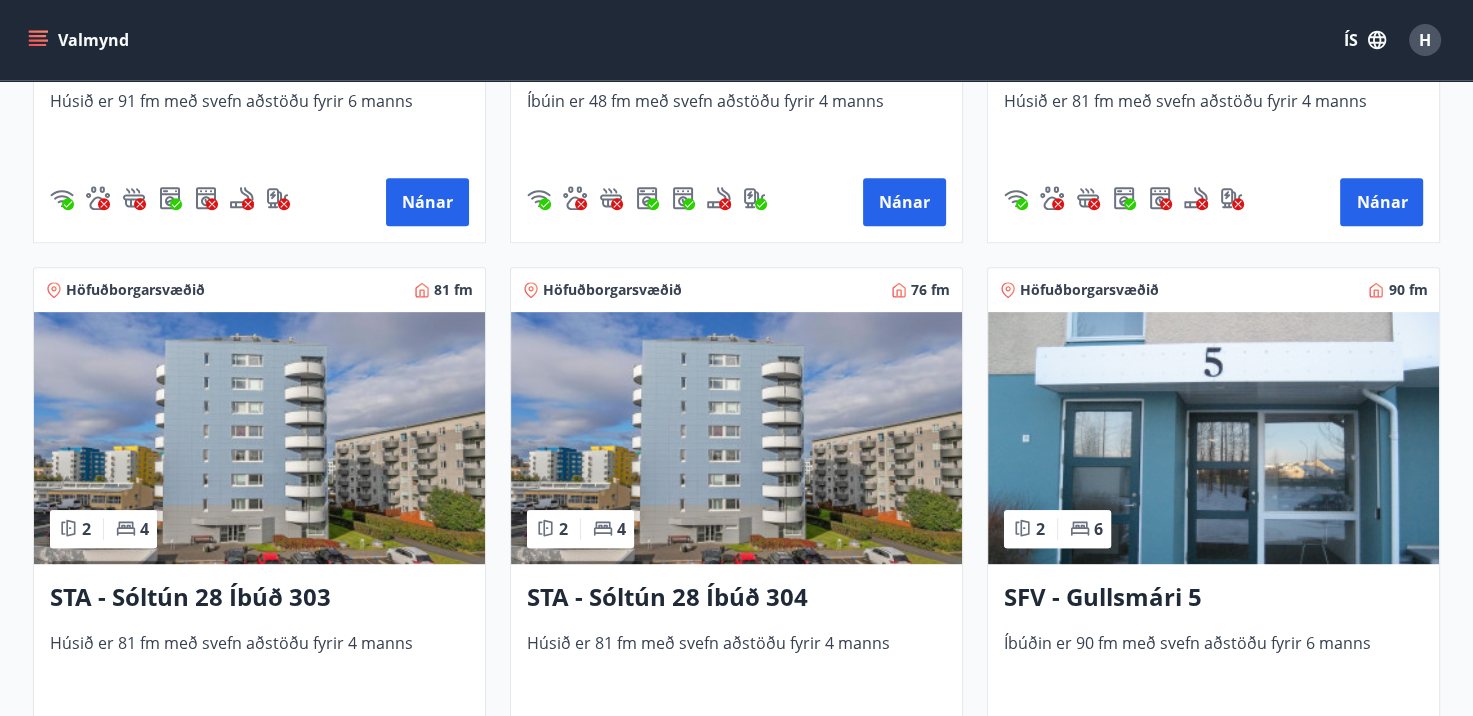 scroll, scrollTop: 800, scrollLeft: 0, axis: vertical 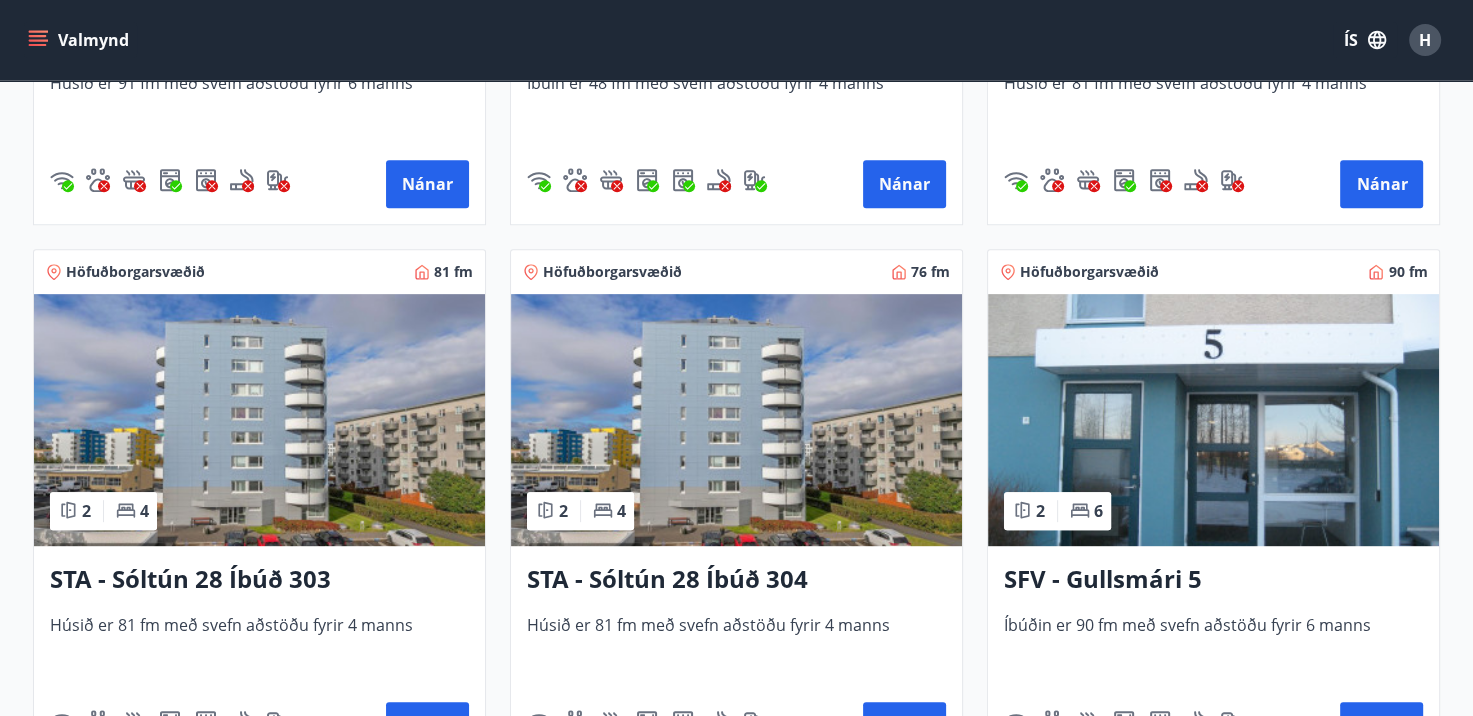 click at bounding box center [259, 420] 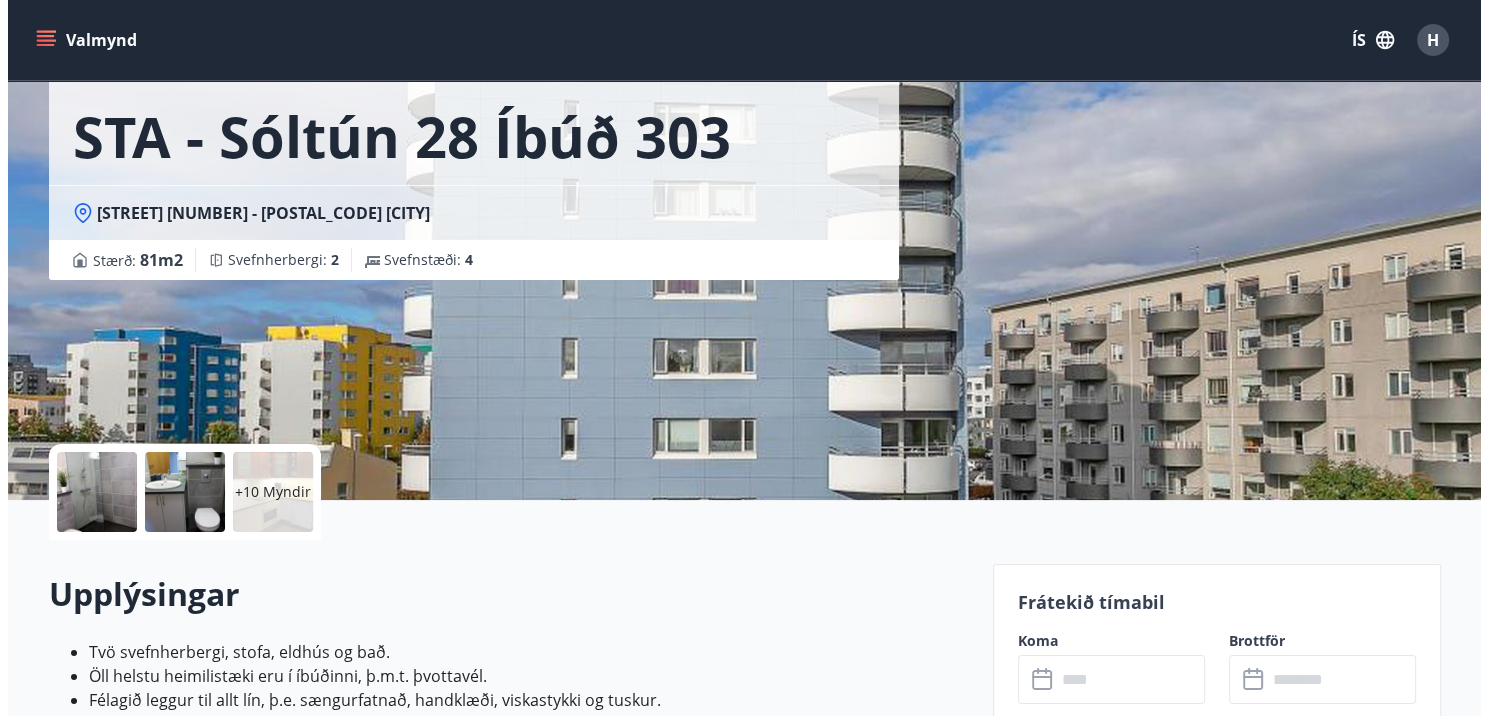 scroll, scrollTop: 200, scrollLeft: 0, axis: vertical 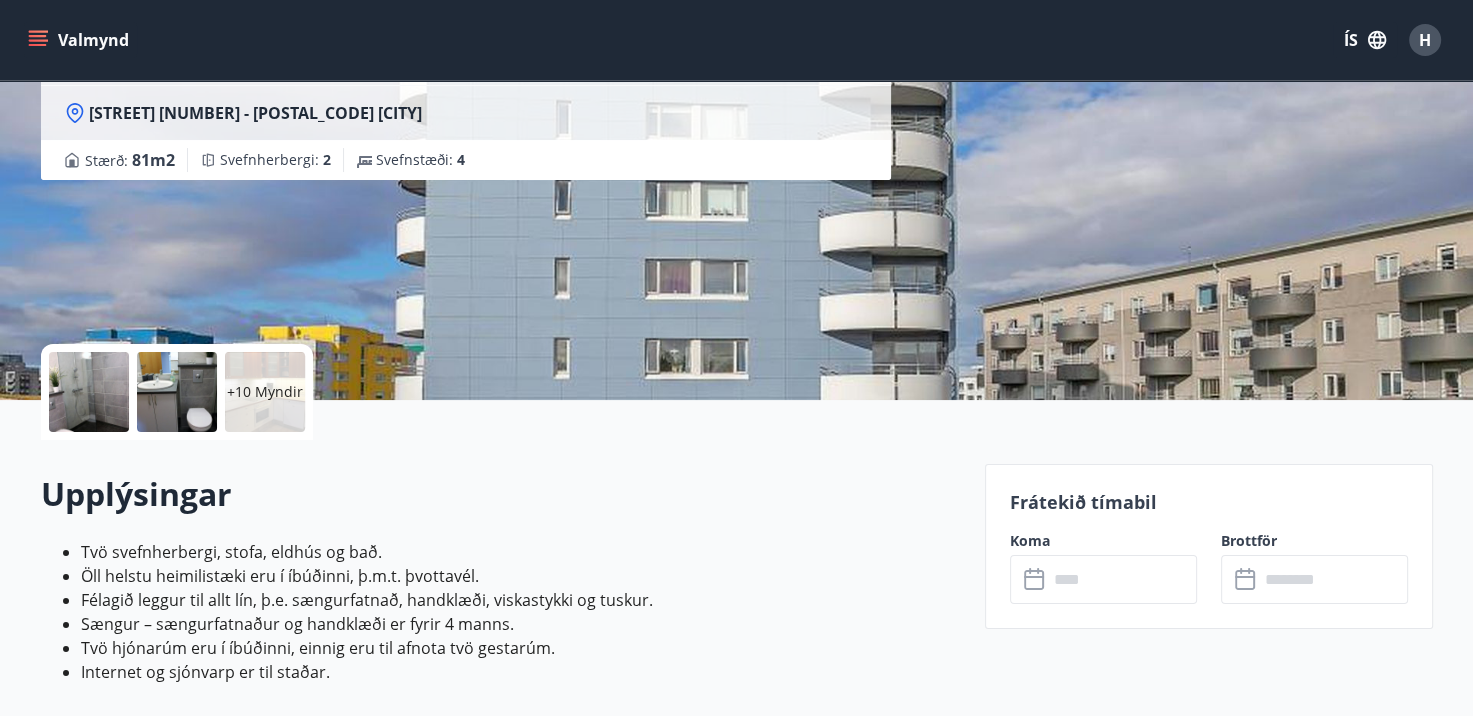 click on "+10 Myndir" at bounding box center [265, 392] 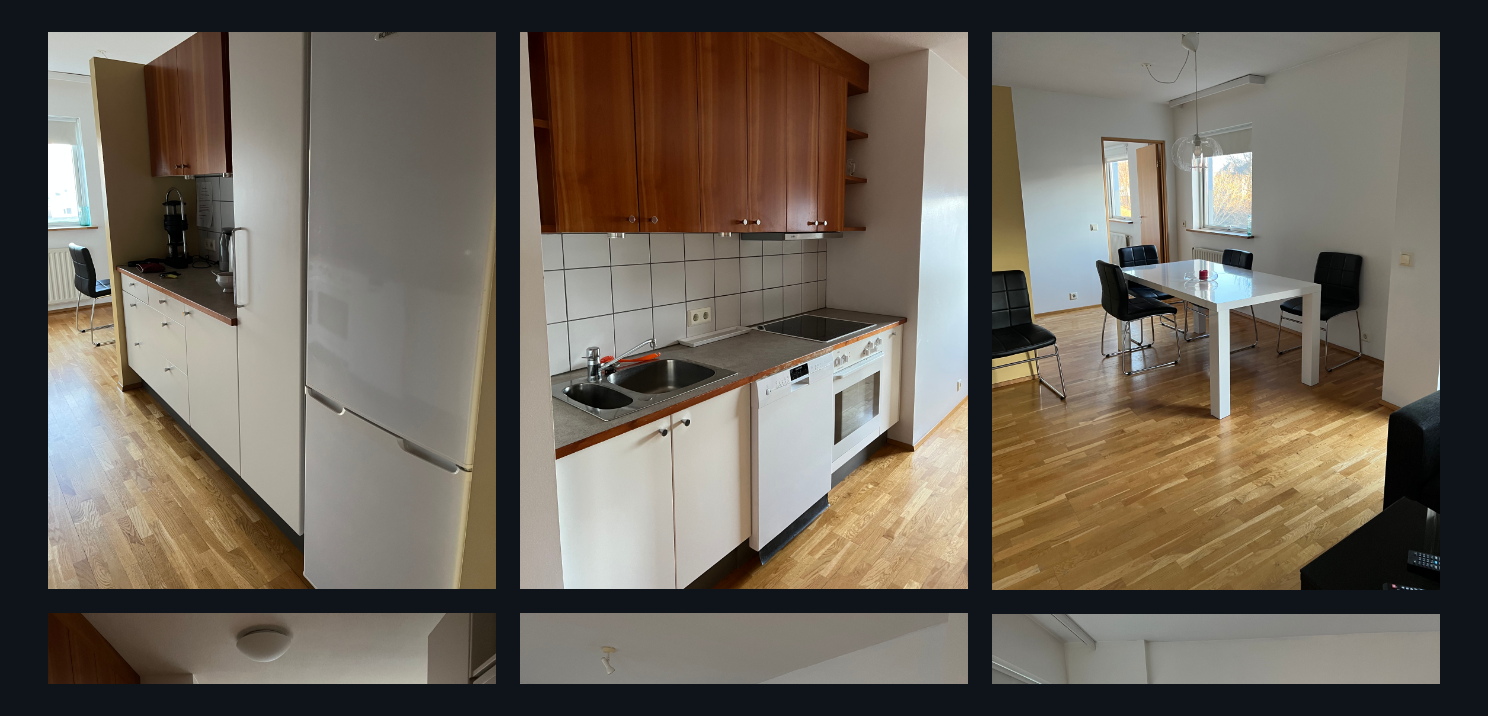 scroll, scrollTop: 1489, scrollLeft: 0, axis: vertical 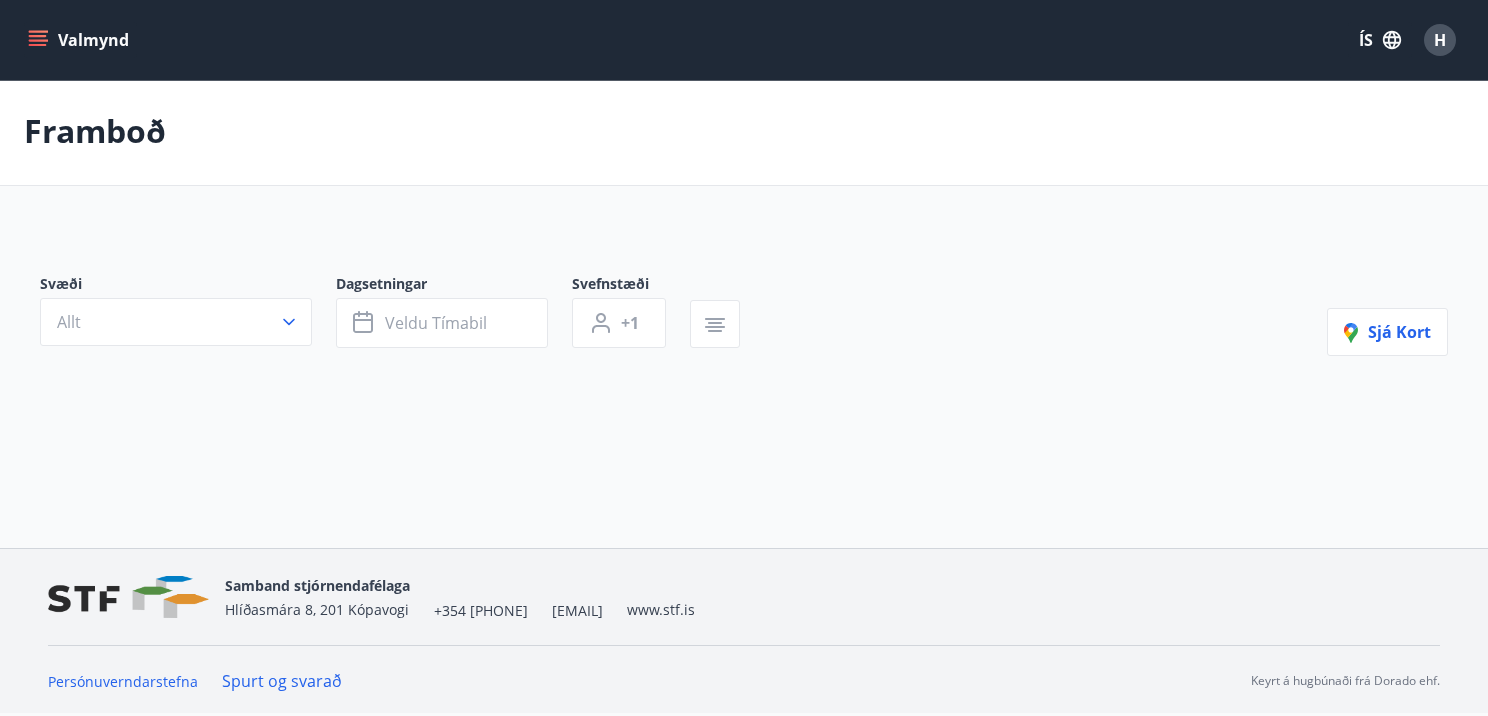 click 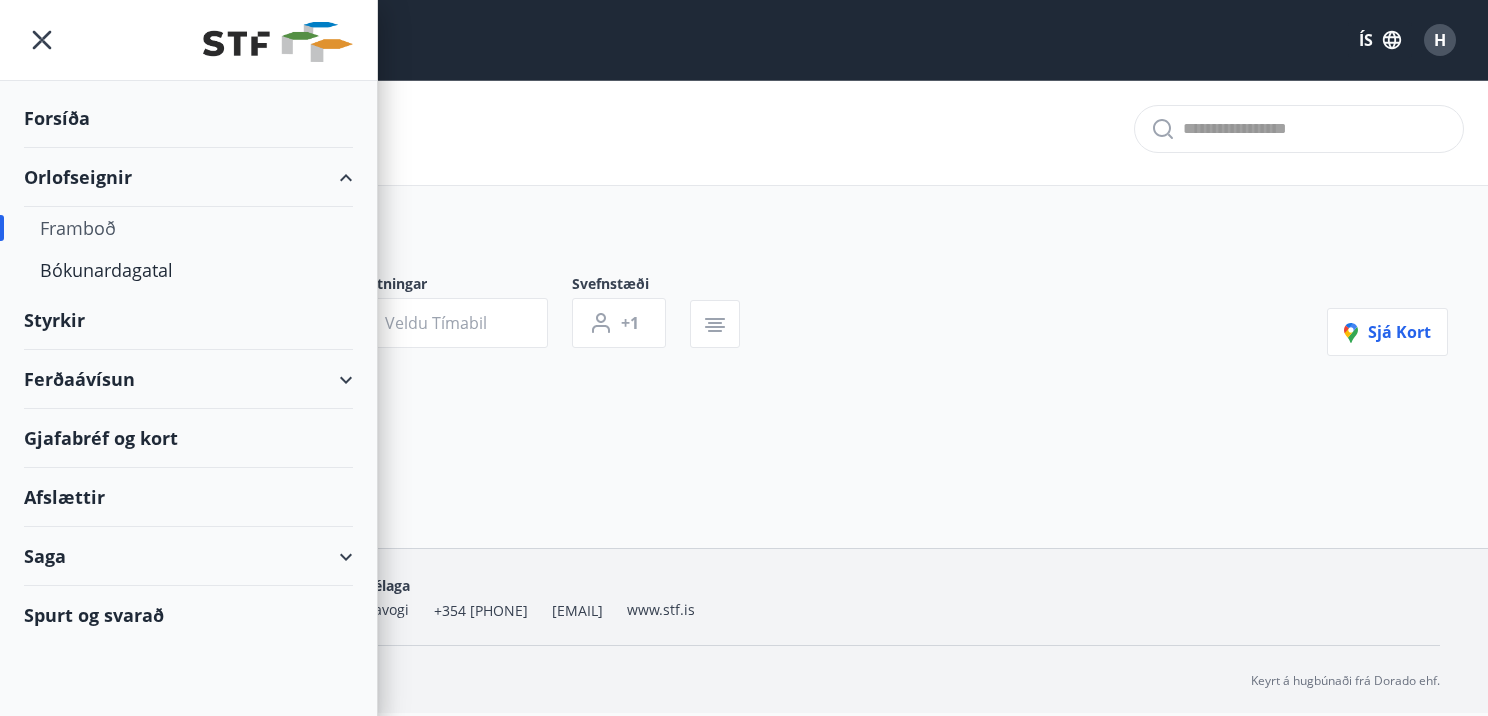 click 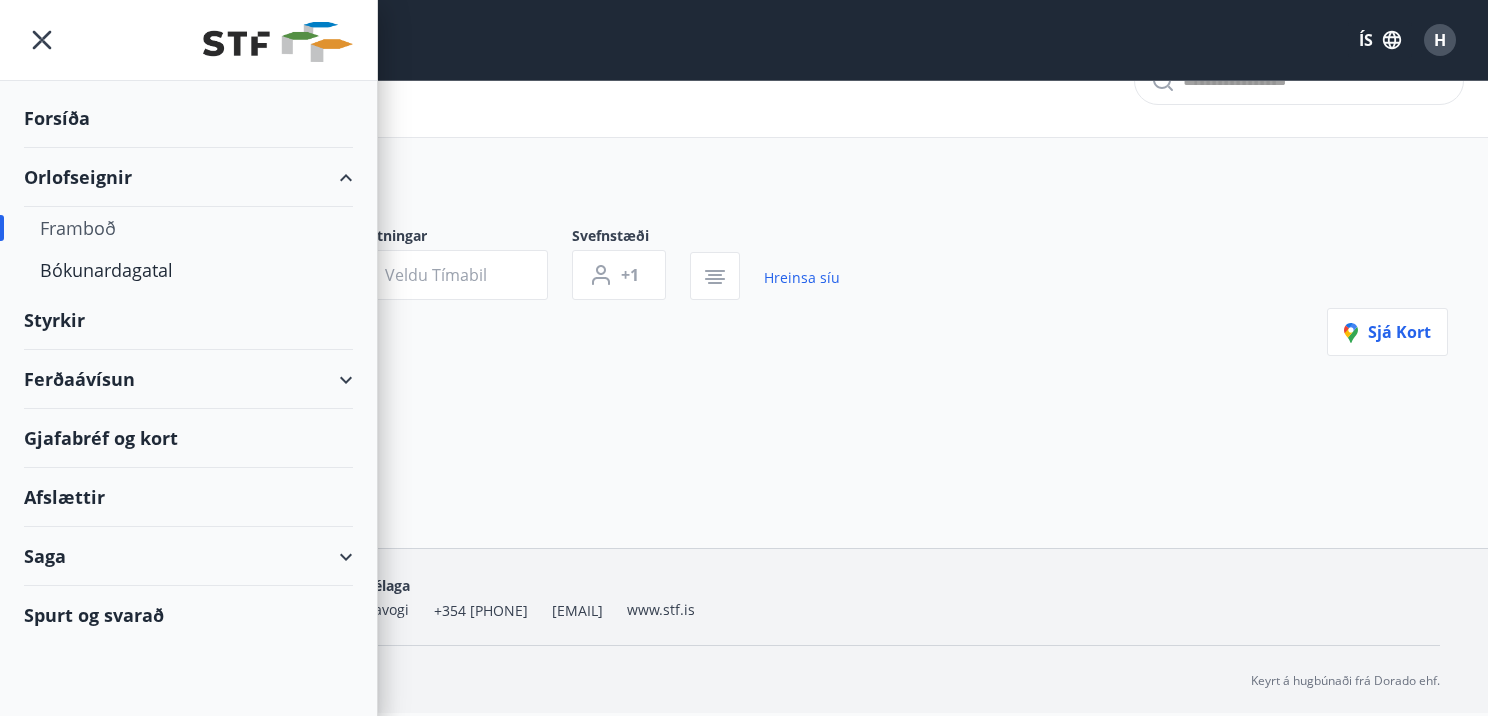 click on "Svæði Val Dagsetningar Veldu tímabil Svefnstæði +1 Hreinsa síu Höfuðborgarsvæðið Sjá kort" at bounding box center [744, 323] 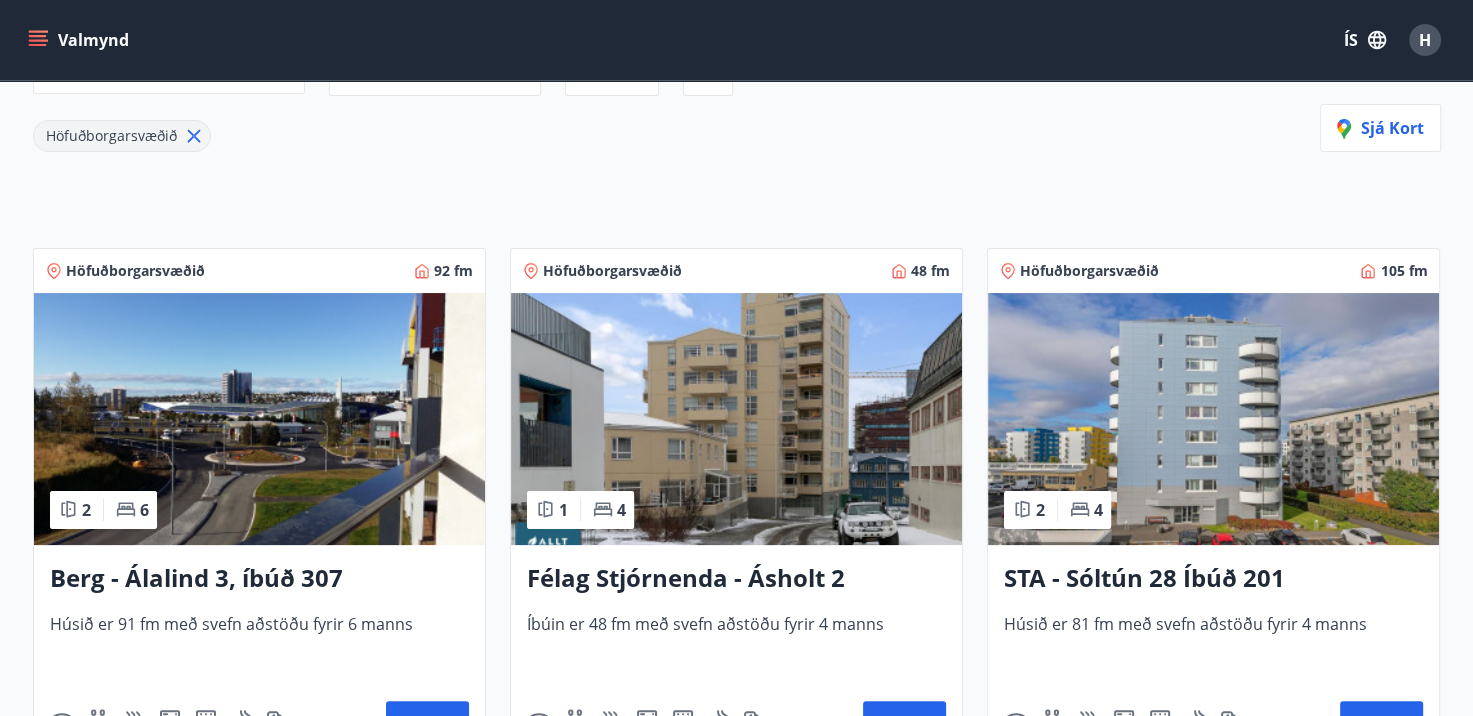 scroll, scrollTop: 100, scrollLeft: 0, axis: vertical 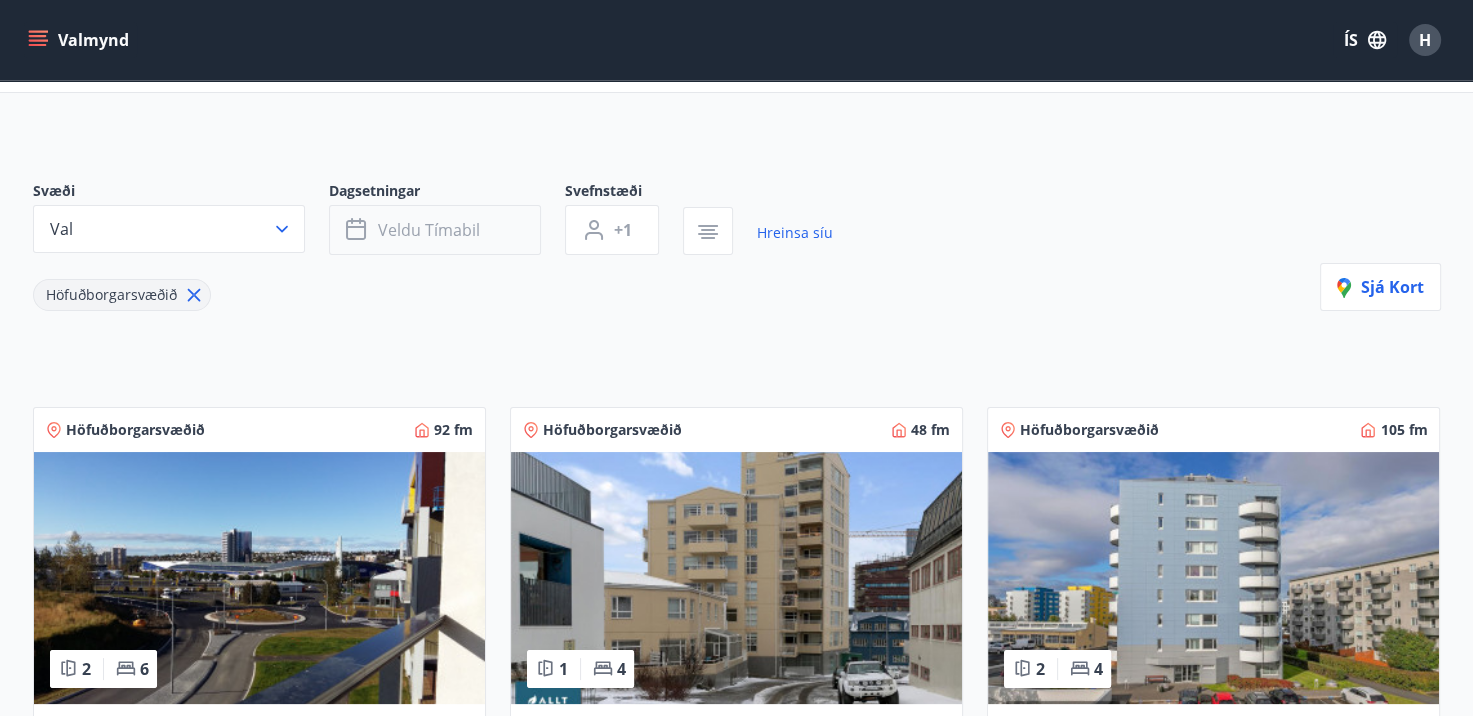 click on "Veldu tímabil" at bounding box center (435, 230) 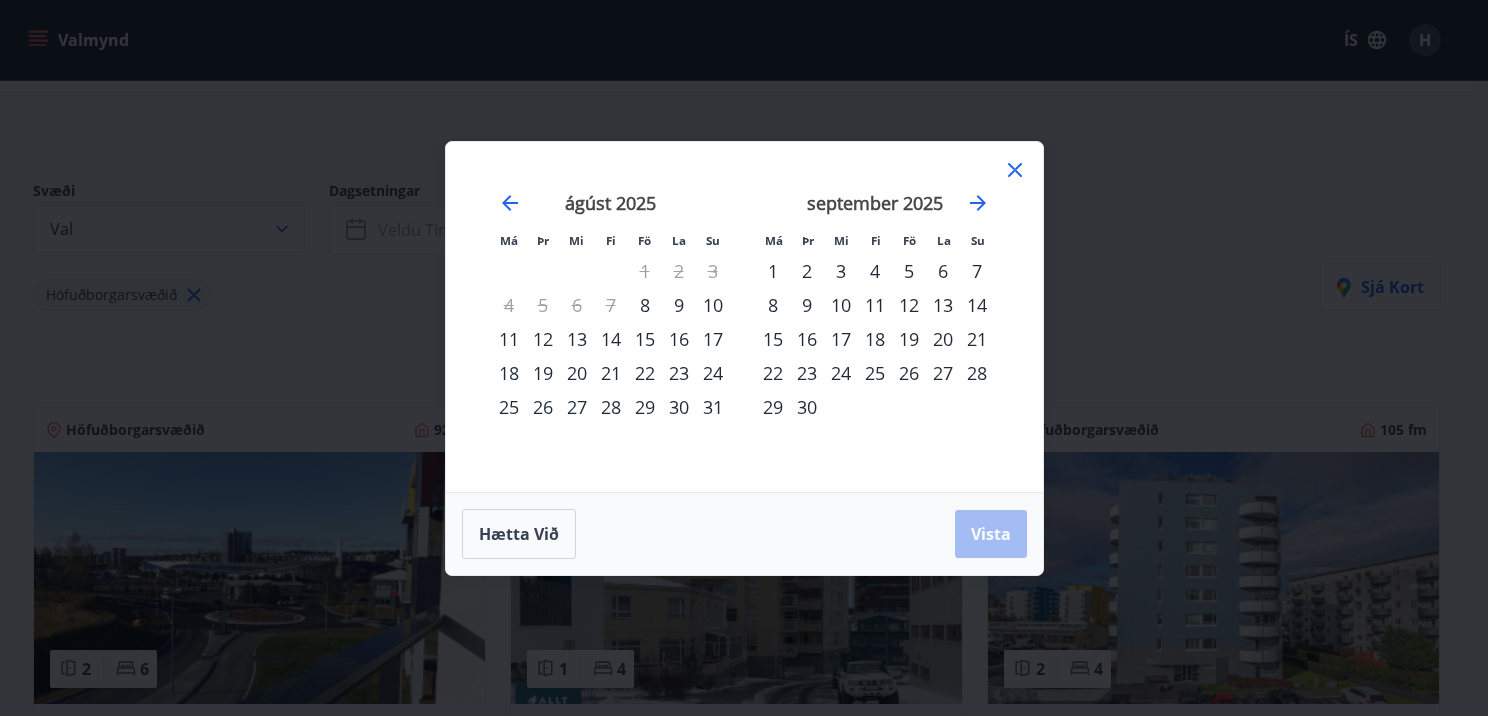 click on "6" at bounding box center (943, 271) 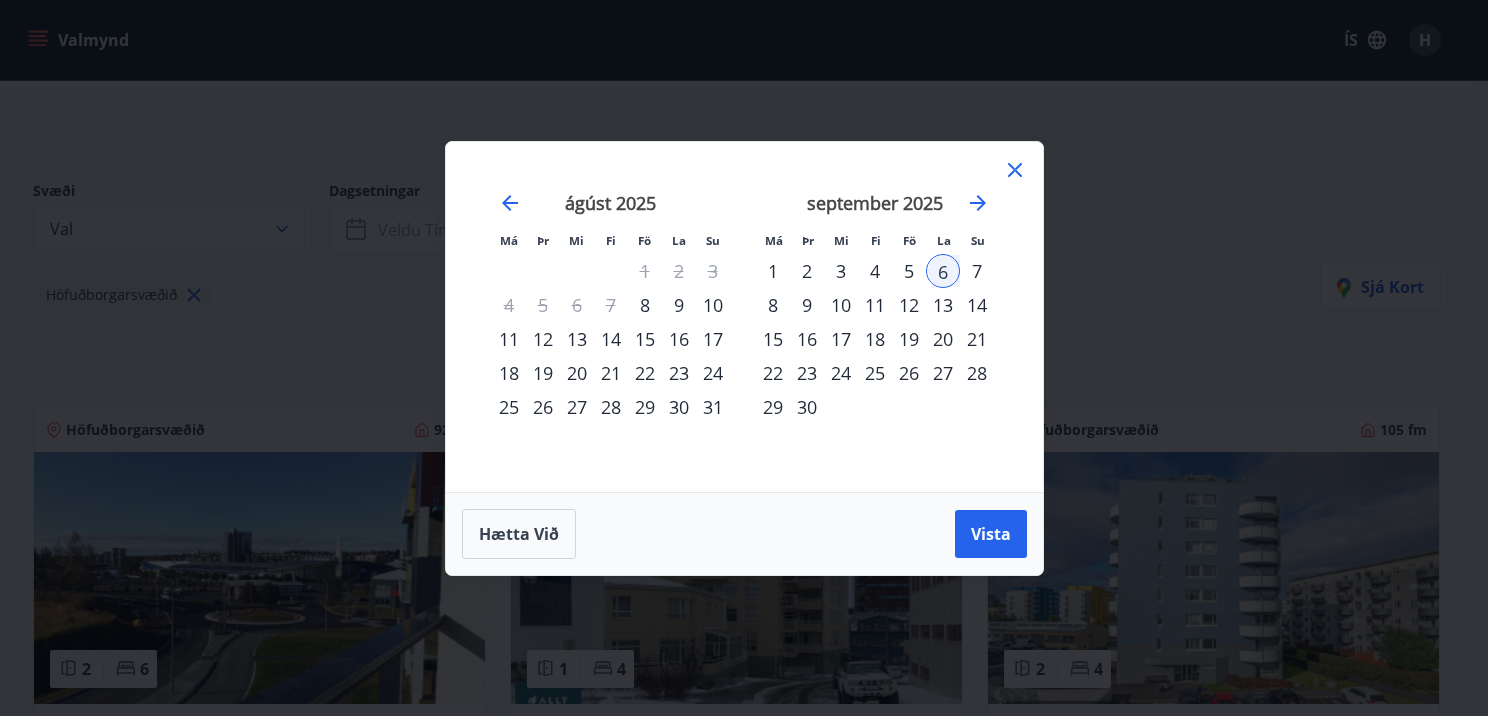 click on "10" at bounding box center (841, 305) 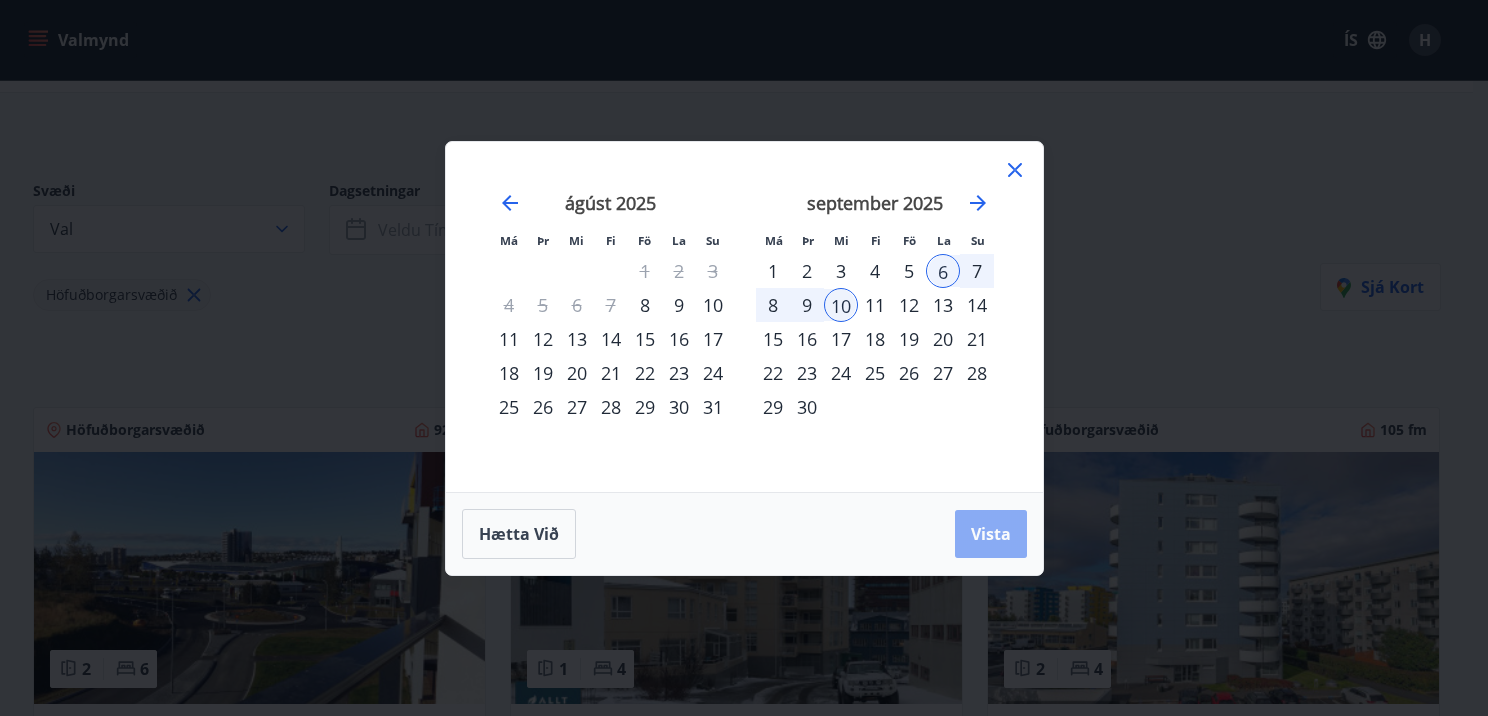 click on "Vista" at bounding box center [991, 534] 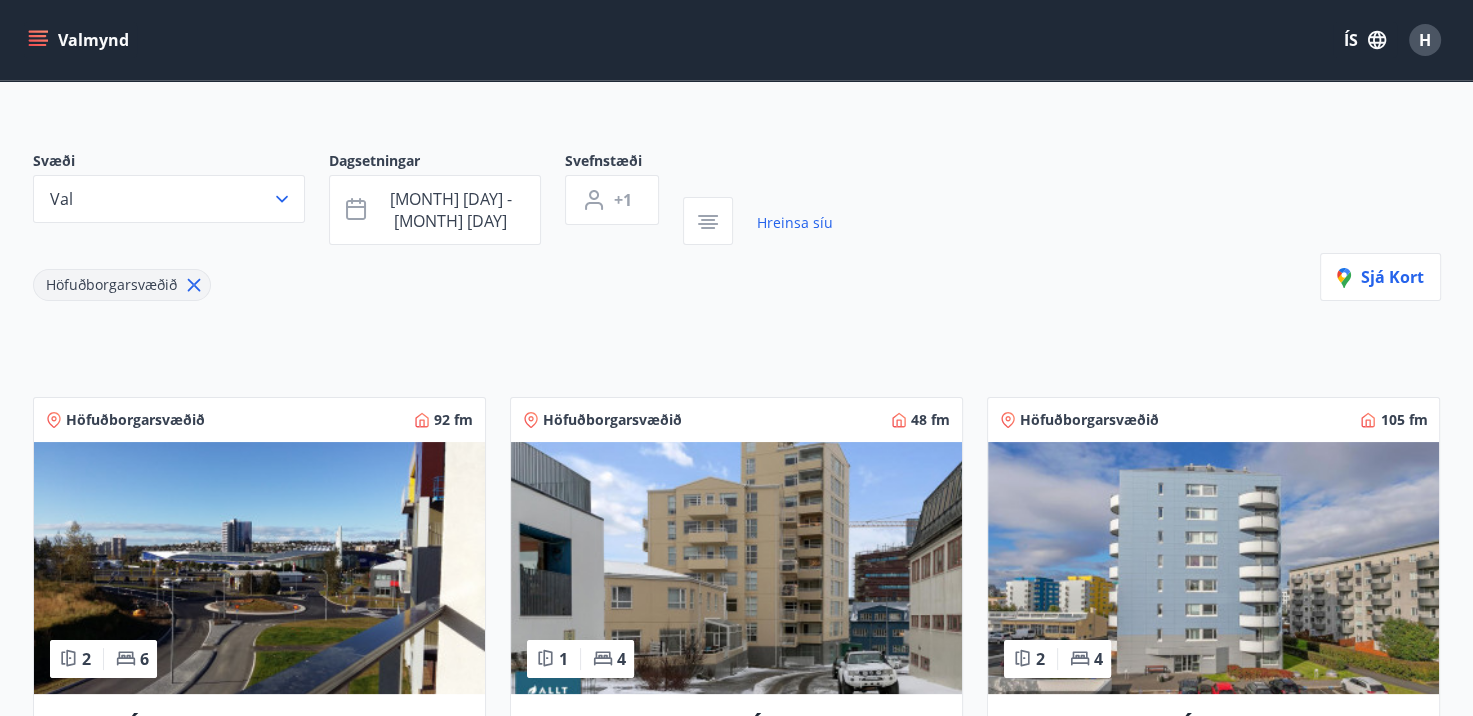 scroll, scrollTop: 0, scrollLeft: 0, axis: both 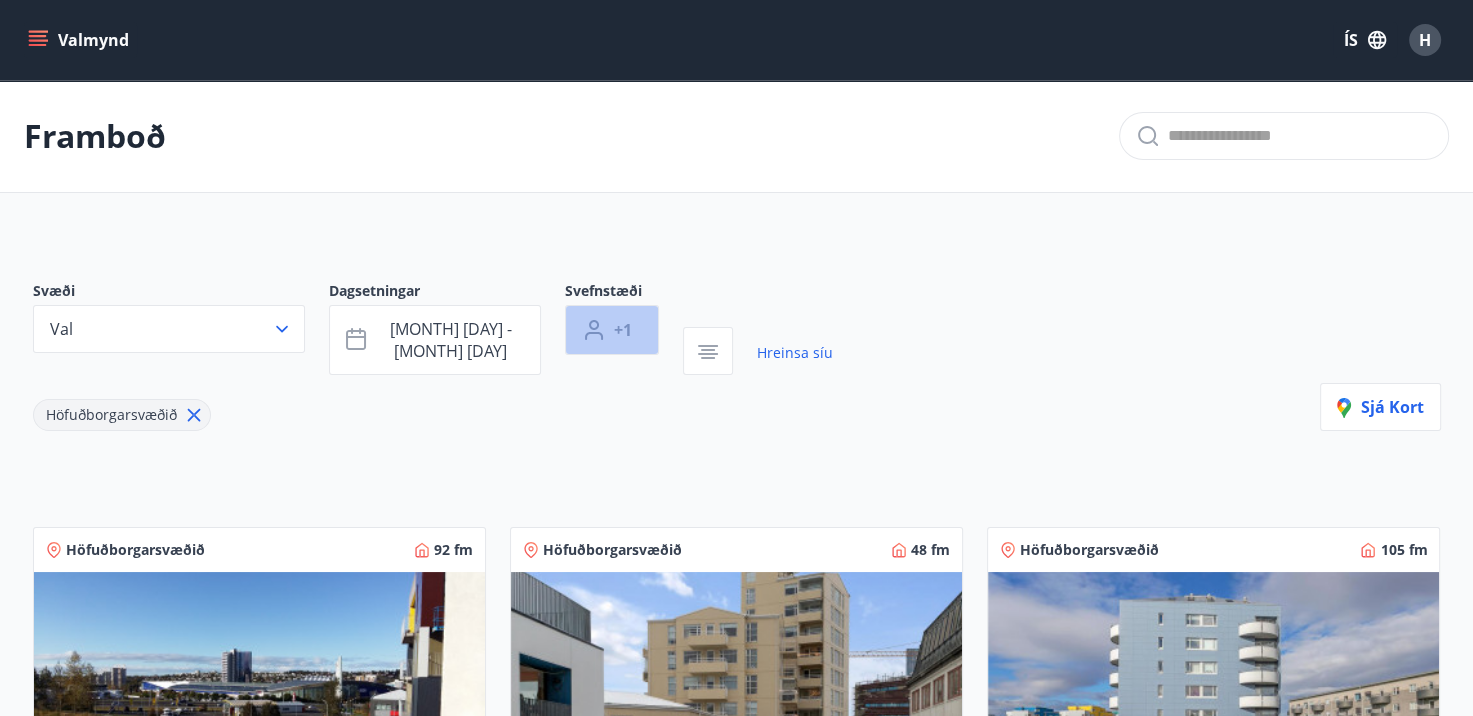 click on "+1" at bounding box center (612, 330) 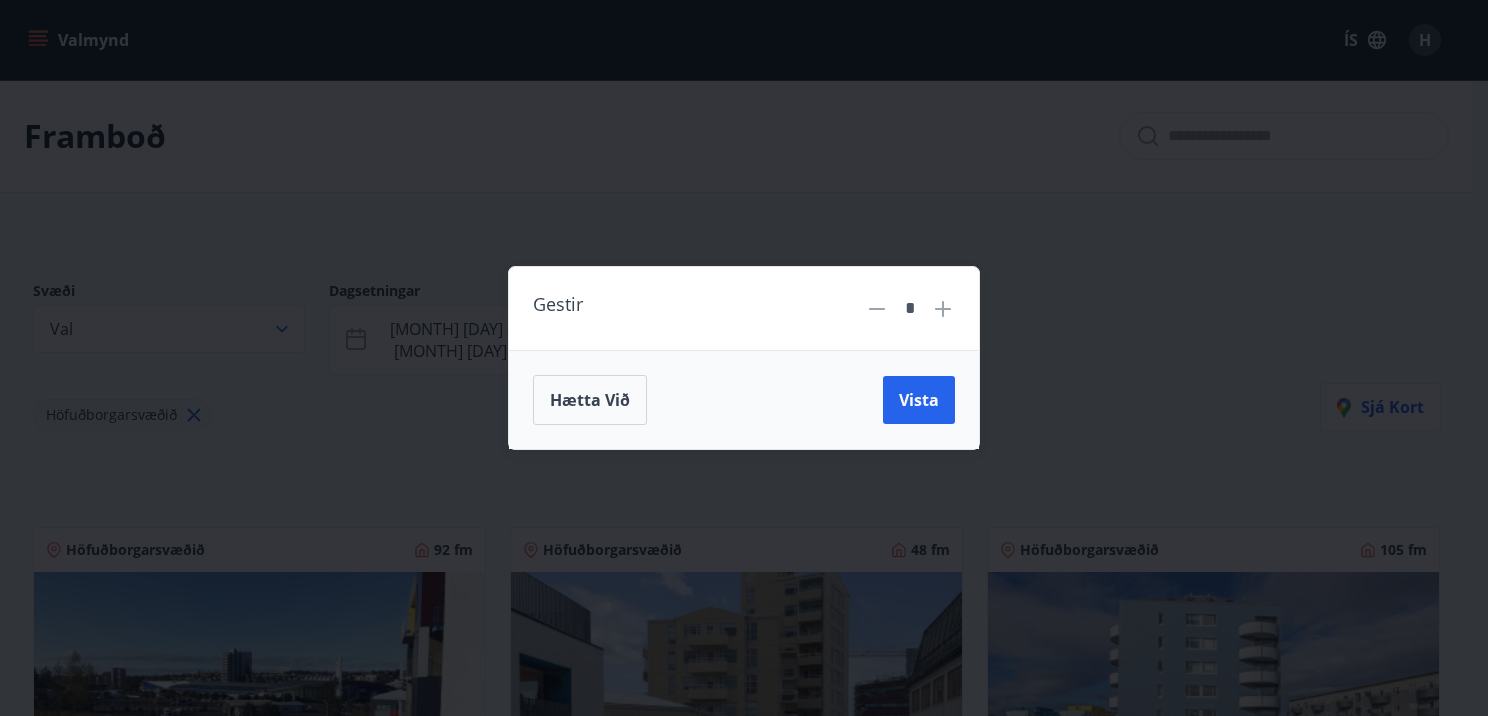 click 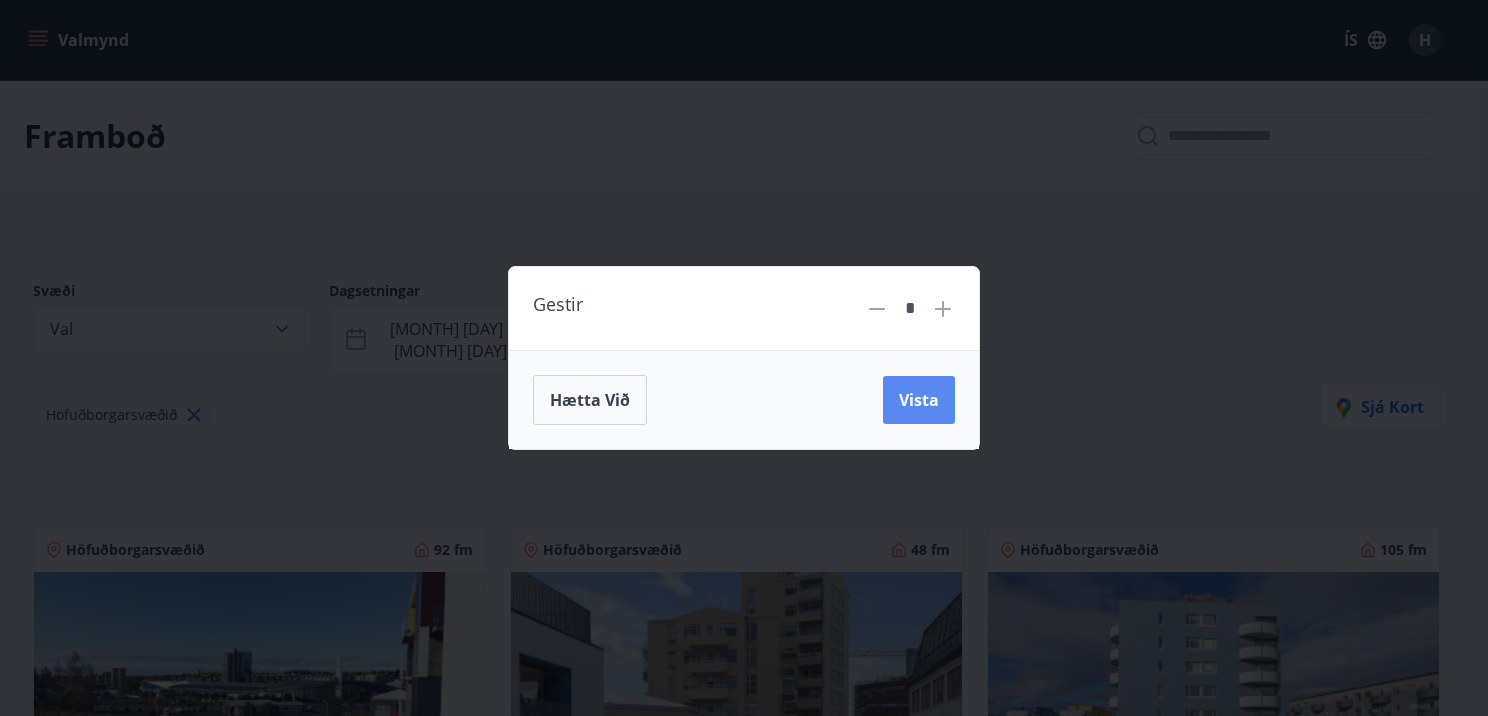 click on "Vista" at bounding box center (919, 400) 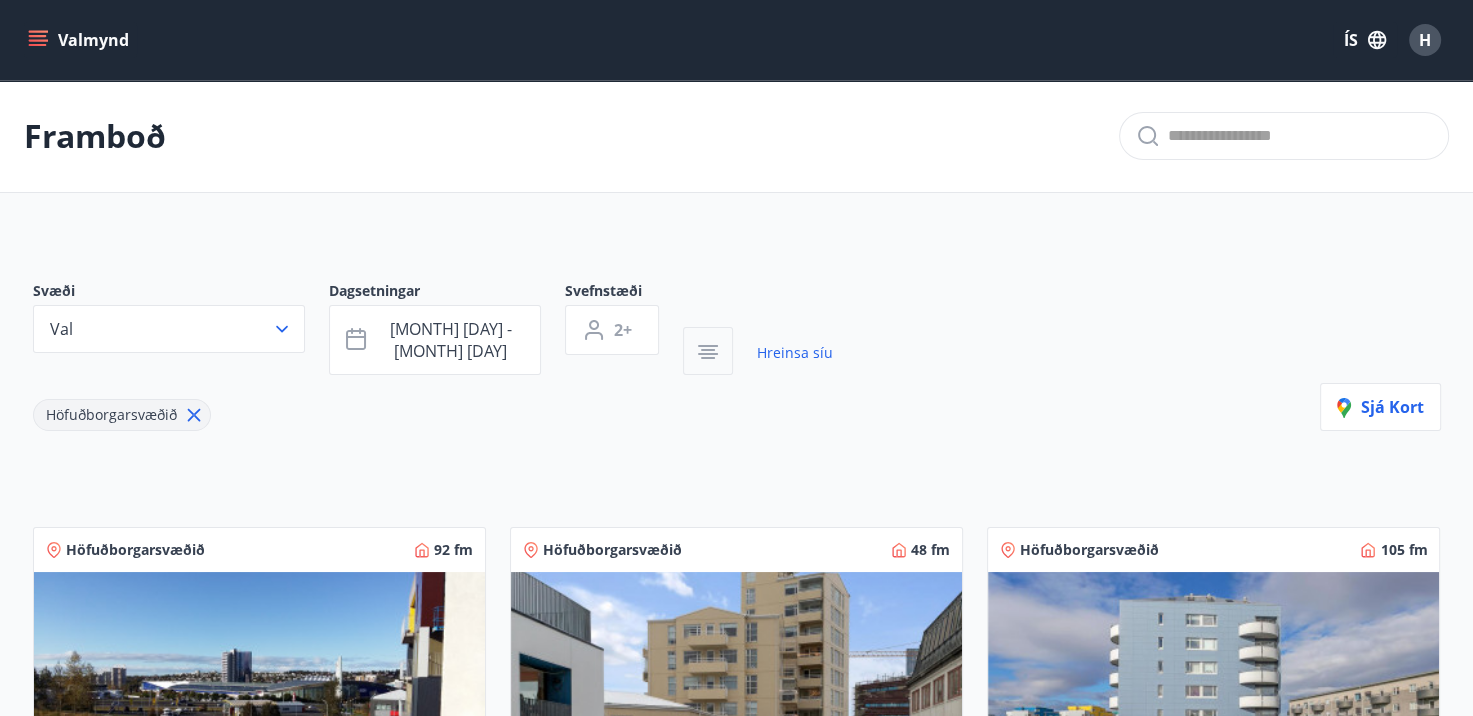 click 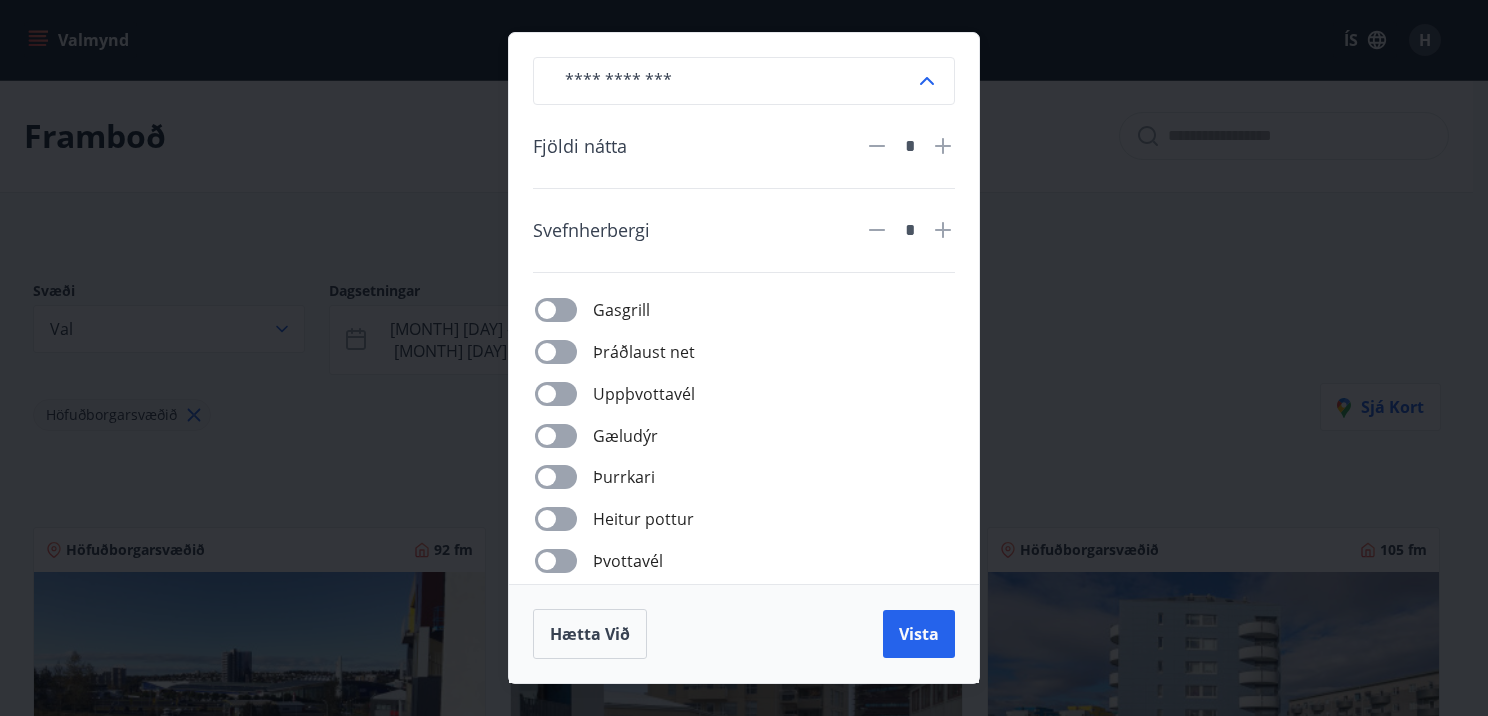 click 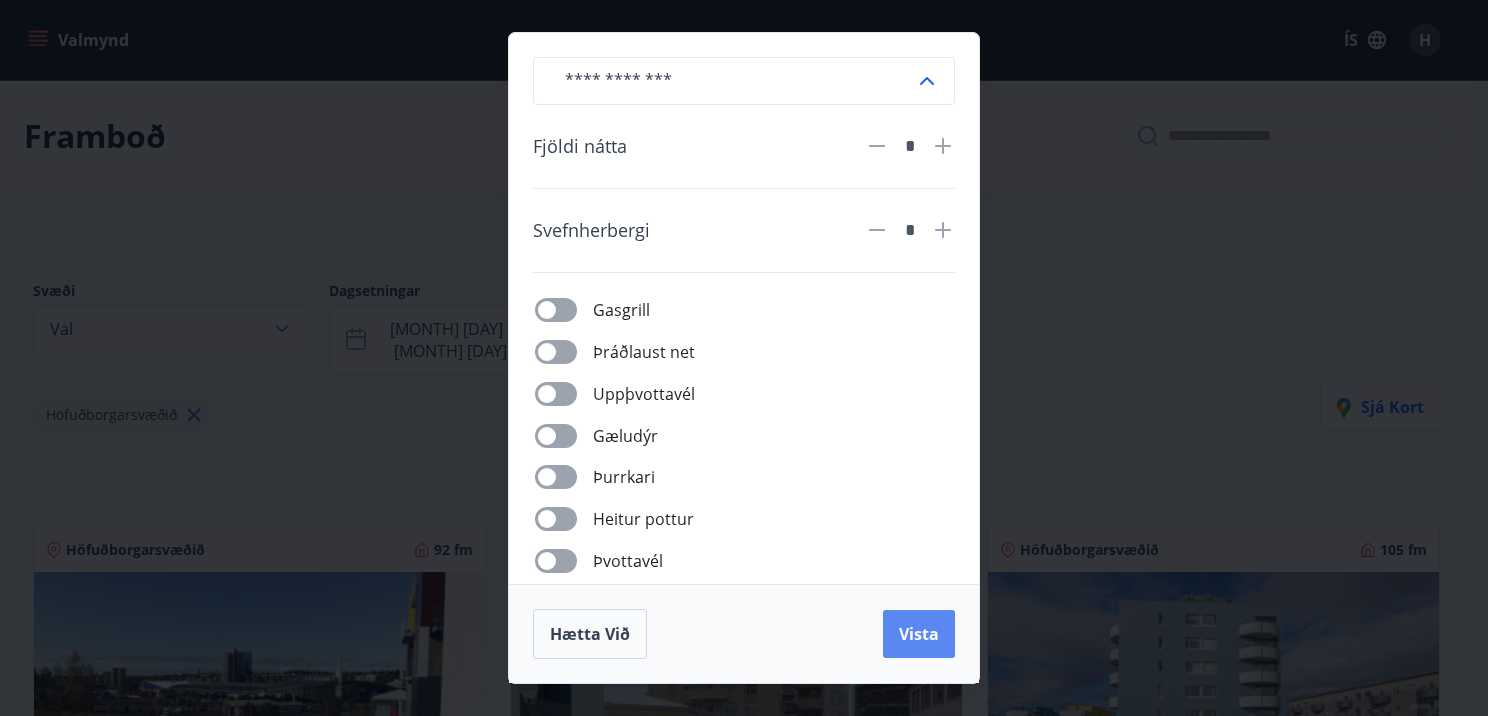 click on "Vista" at bounding box center (919, 634) 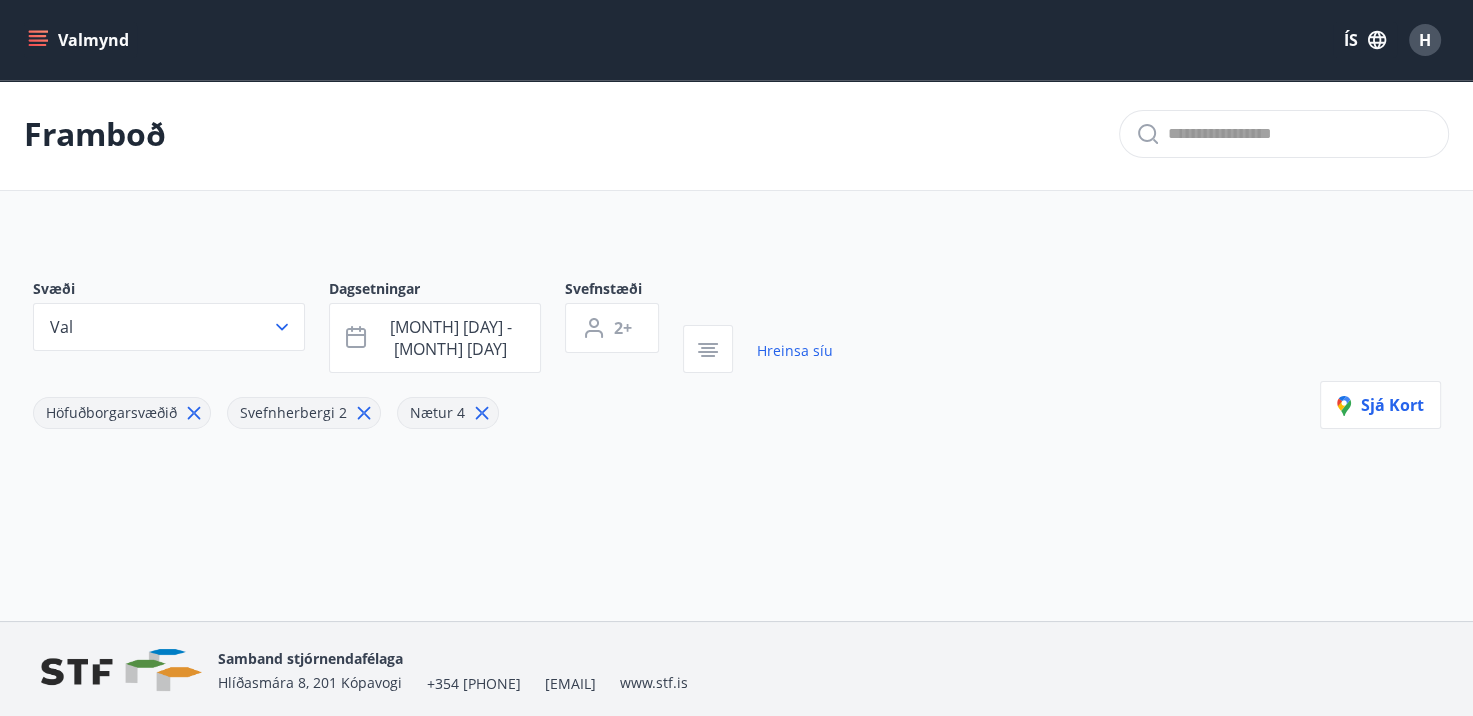 scroll, scrollTop: 0, scrollLeft: 0, axis: both 